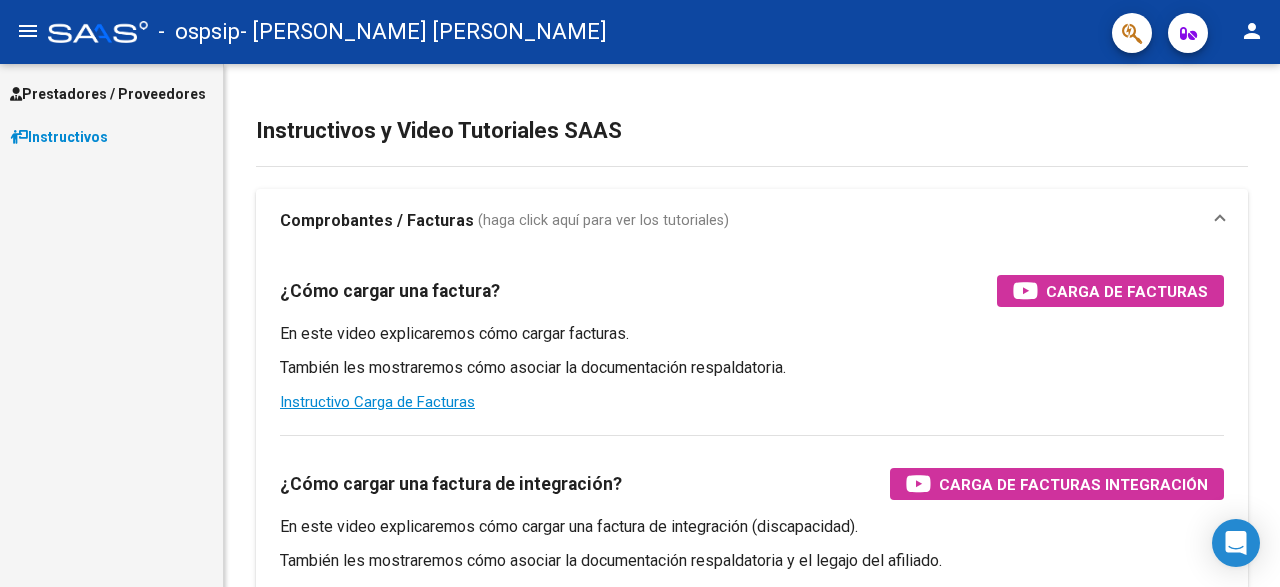 scroll, scrollTop: 0, scrollLeft: 0, axis: both 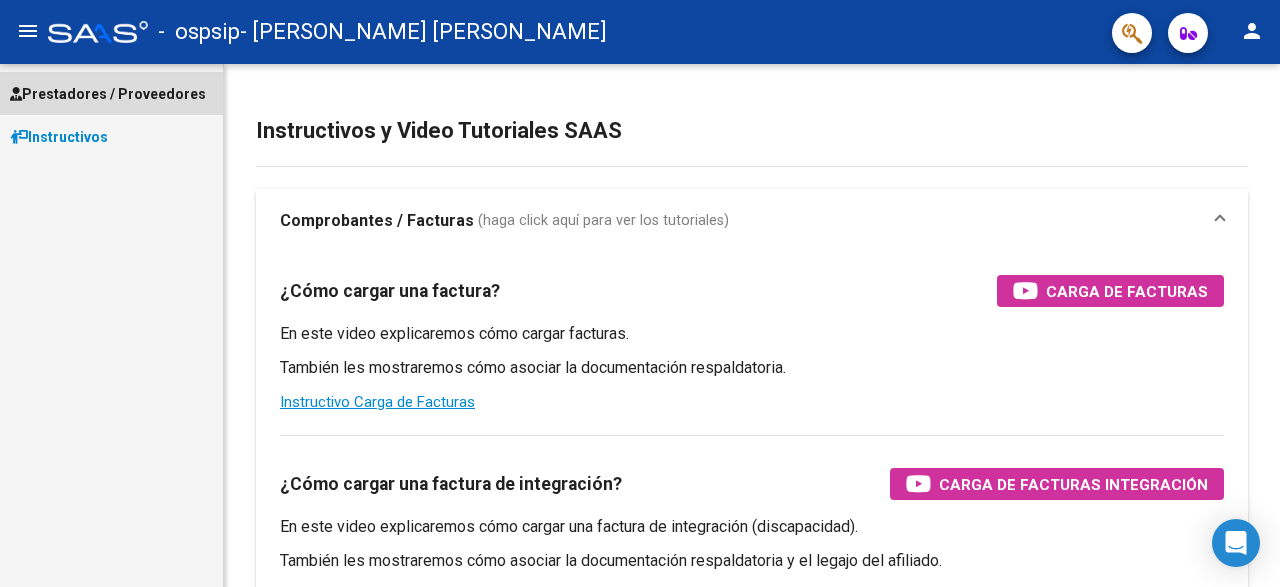 click on "Prestadores / Proveedores" at bounding box center [108, 94] 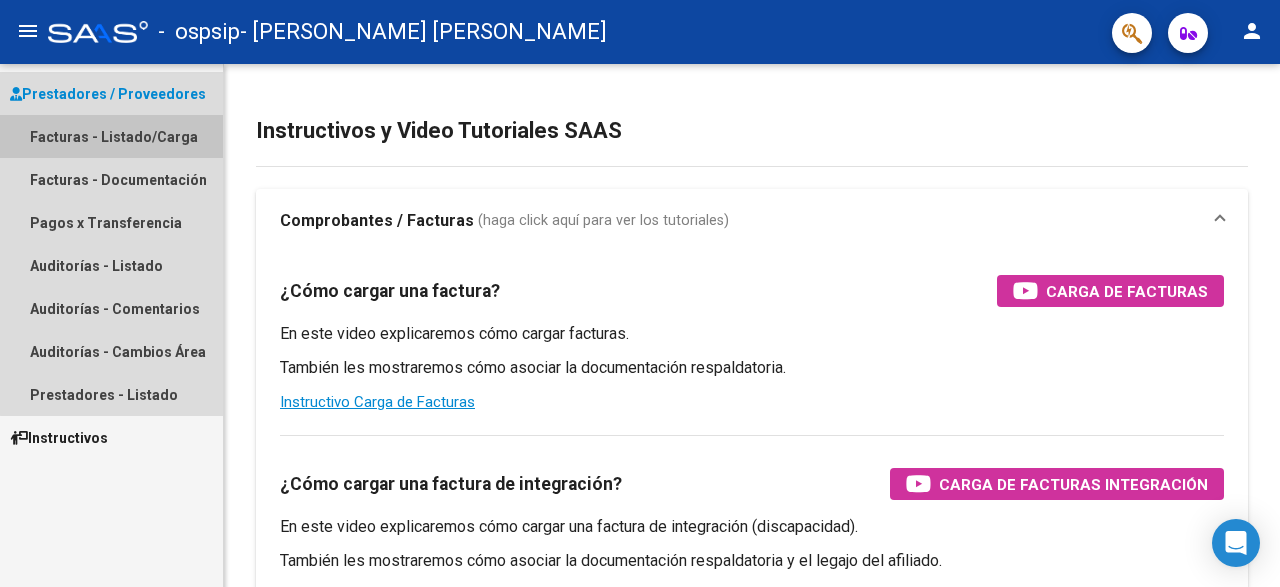 click on "Facturas - Listado/Carga" at bounding box center (111, 136) 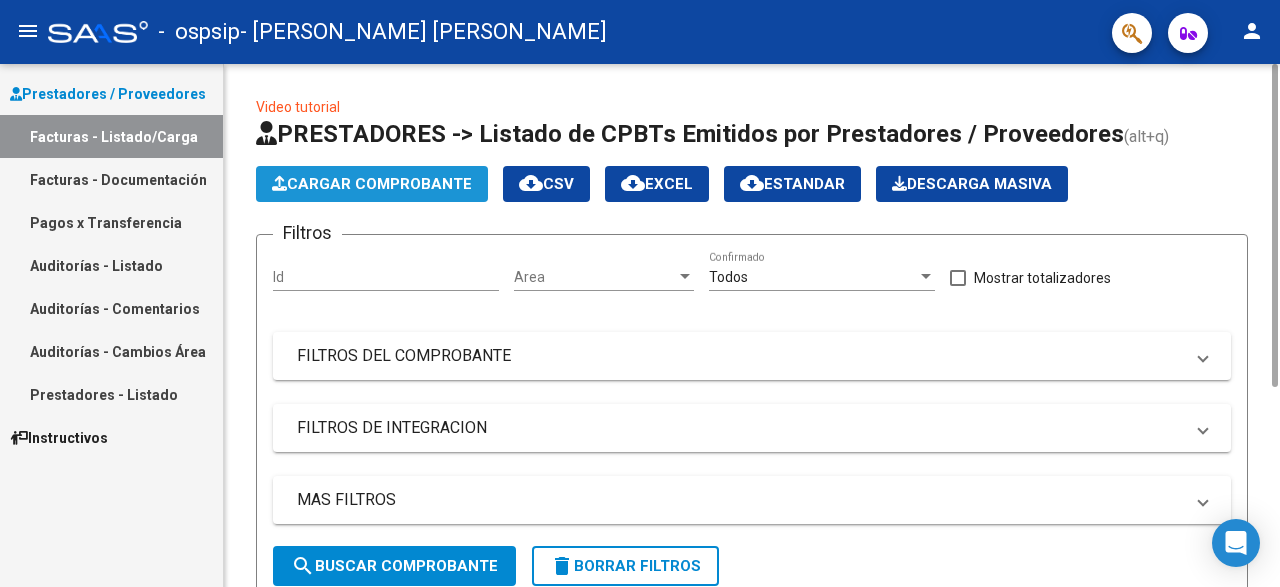 click on "Cargar Comprobante" 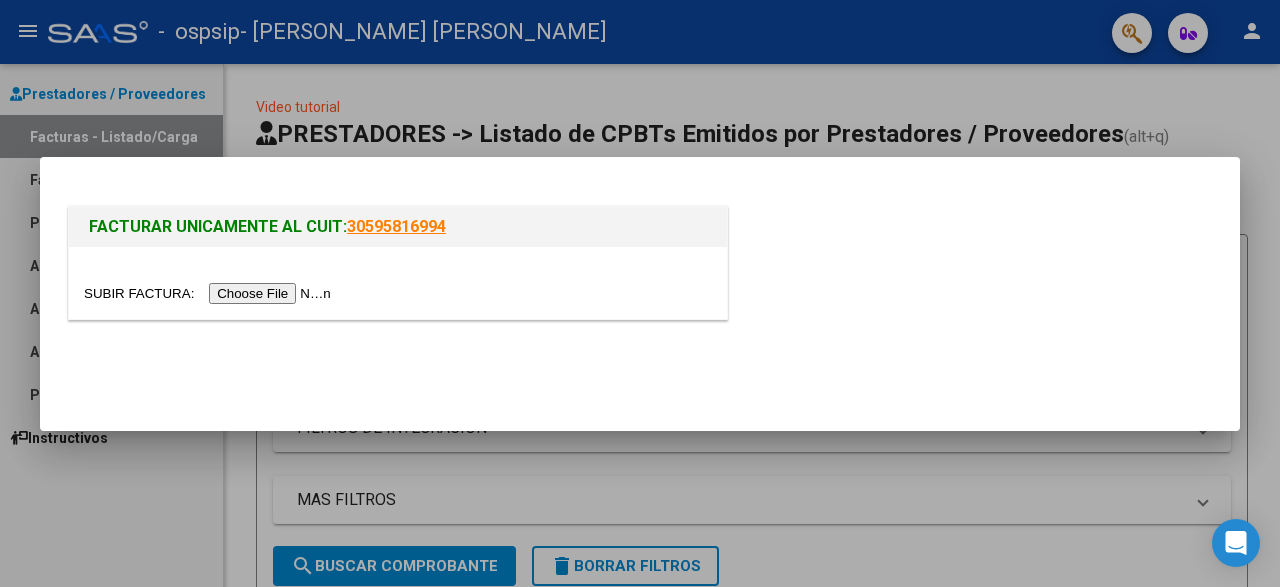 click at bounding box center [210, 293] 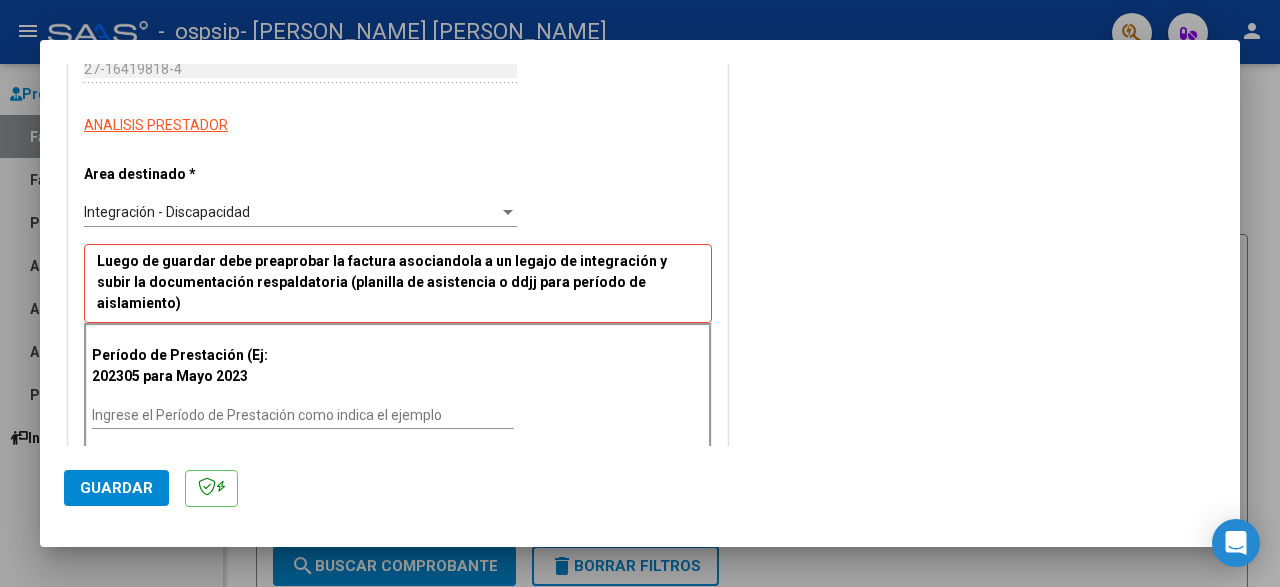 scroll, scrollTop: 323, scrollLeft: 0, axis: vertical 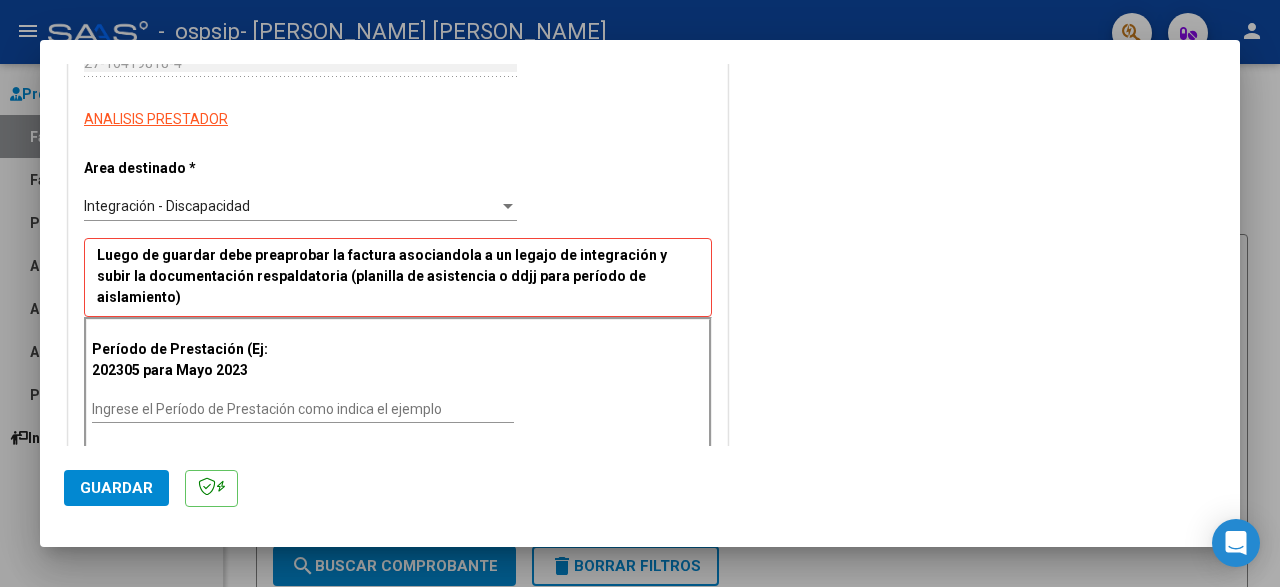 click on "Ingrese el Período de Prestación como indica el ejemplo" at bounding box center (303, 409) 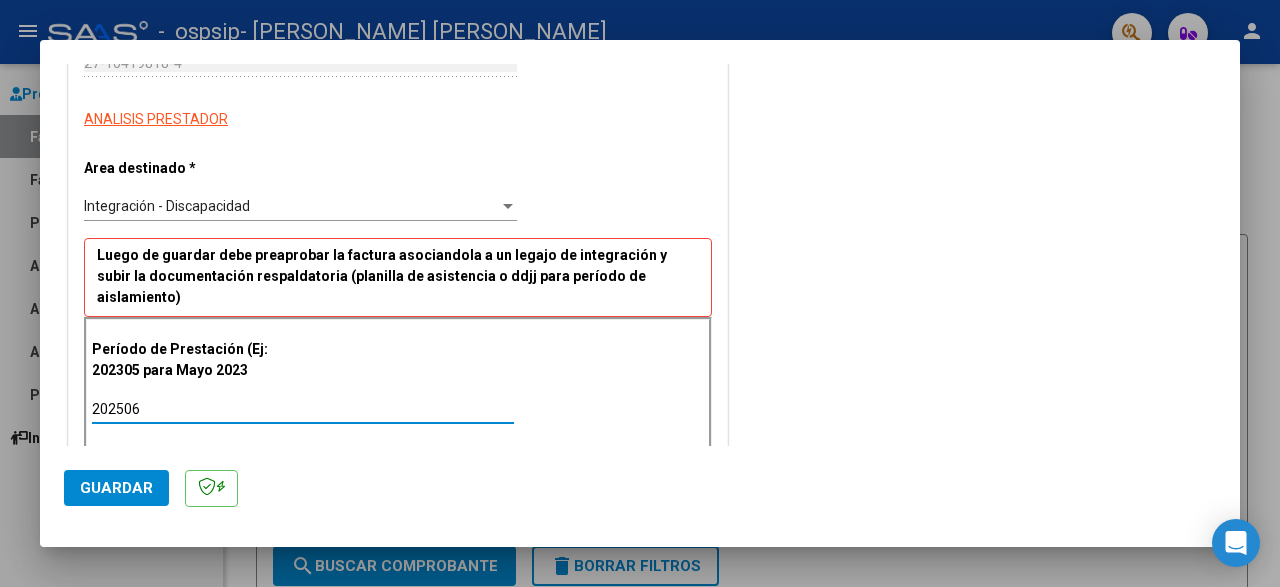 type on "202506" 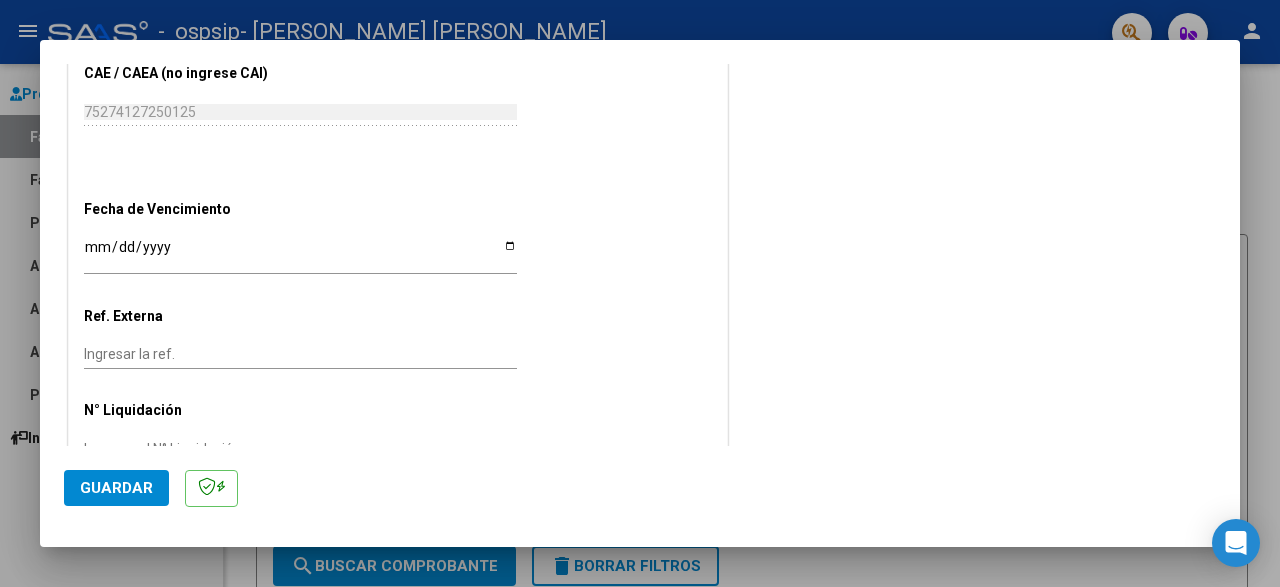 scroll, scrollTop: 1215, scrollLeft: 0, axis: vertical 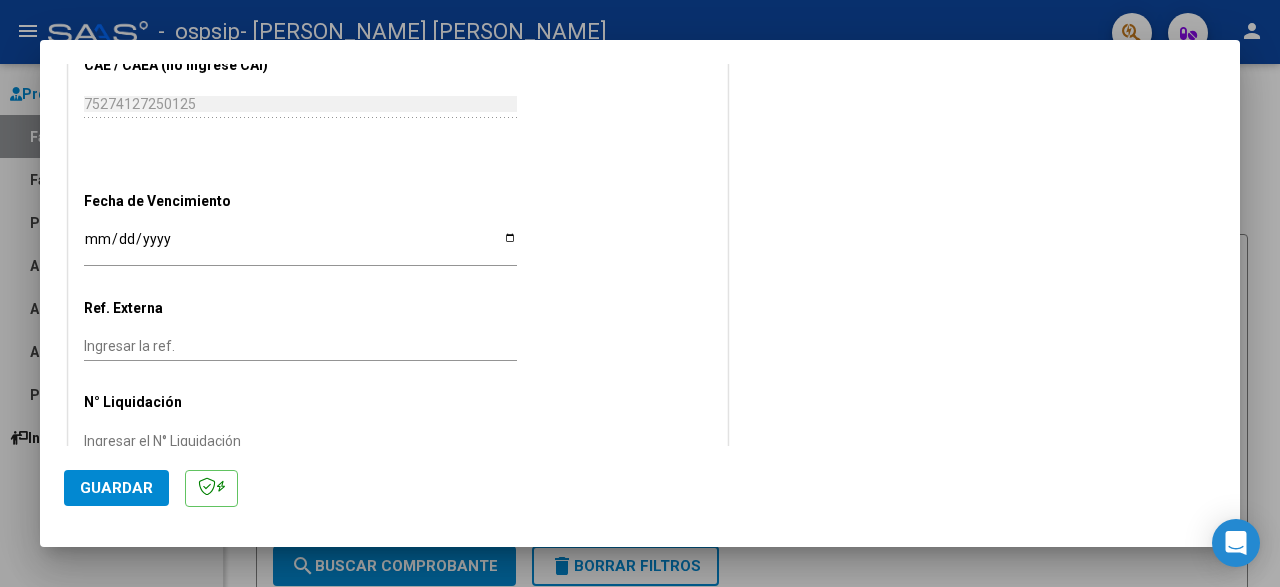 click on "Guardar" 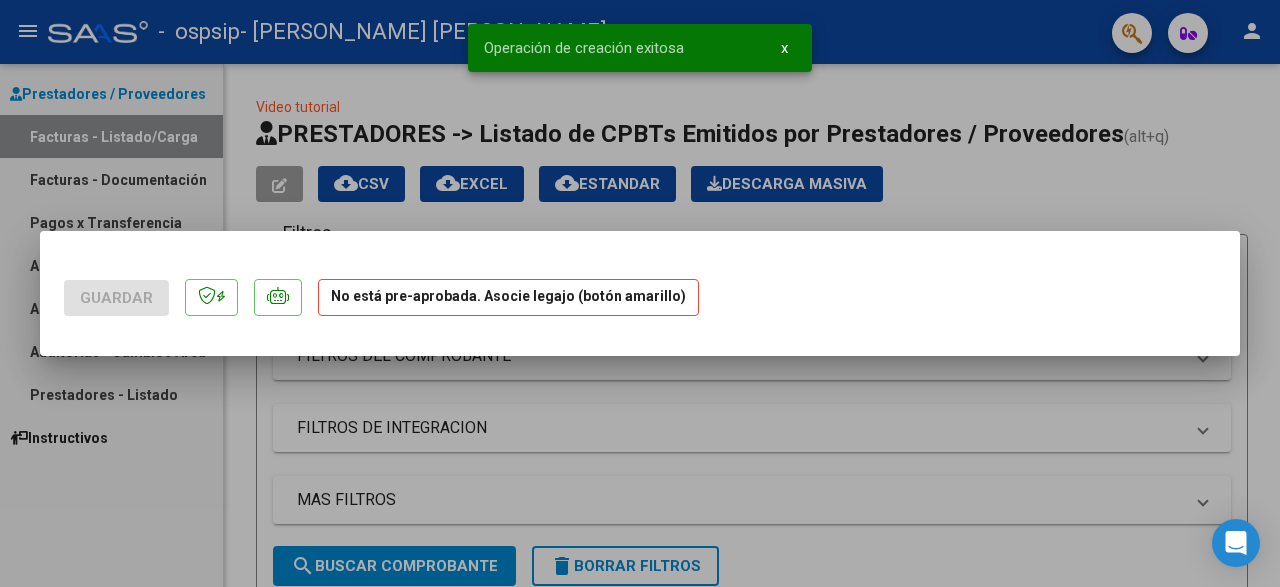 scroll, scrollTop: 0, scrollLeft: 0, axis: both 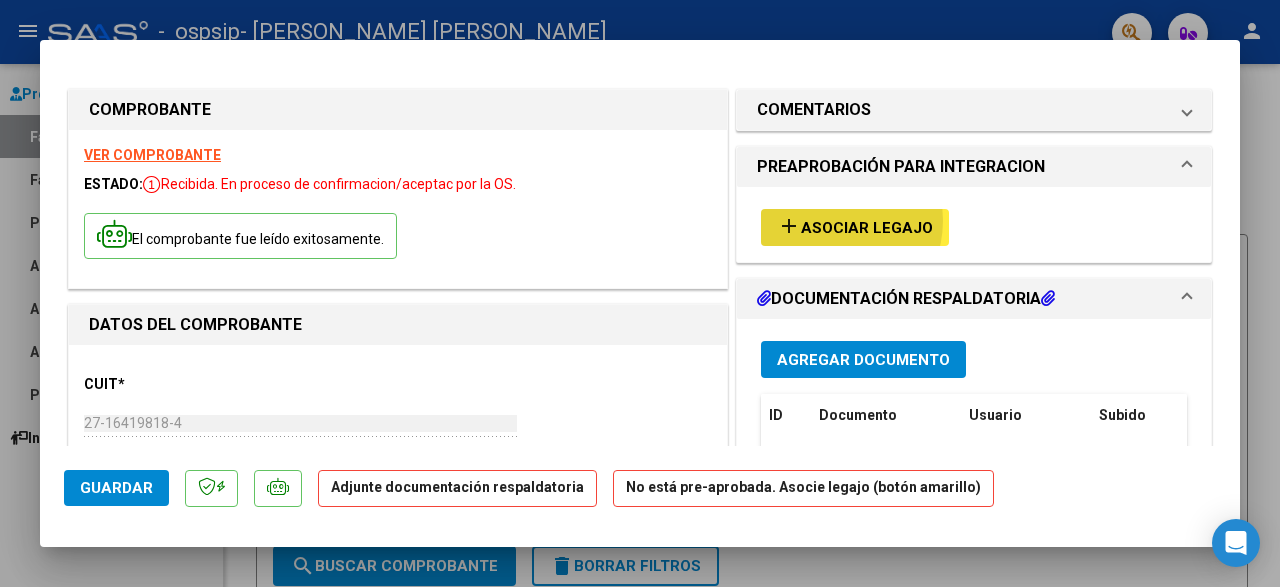 click on "Asociar Legajo" at bounding box center [867, 228] 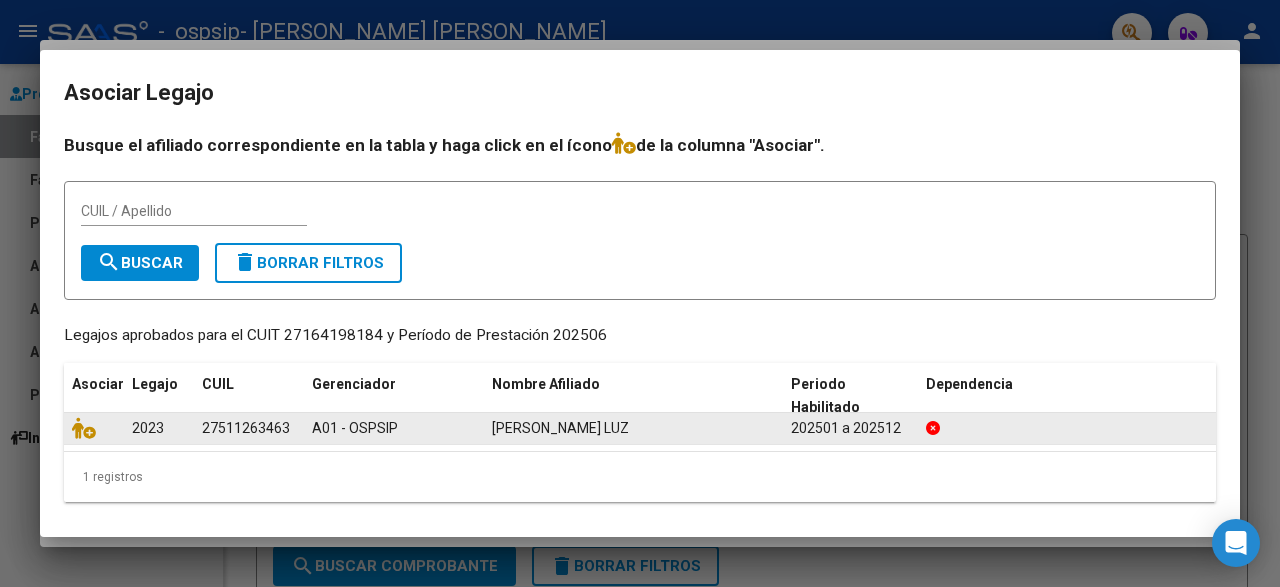 click on "27511263463" 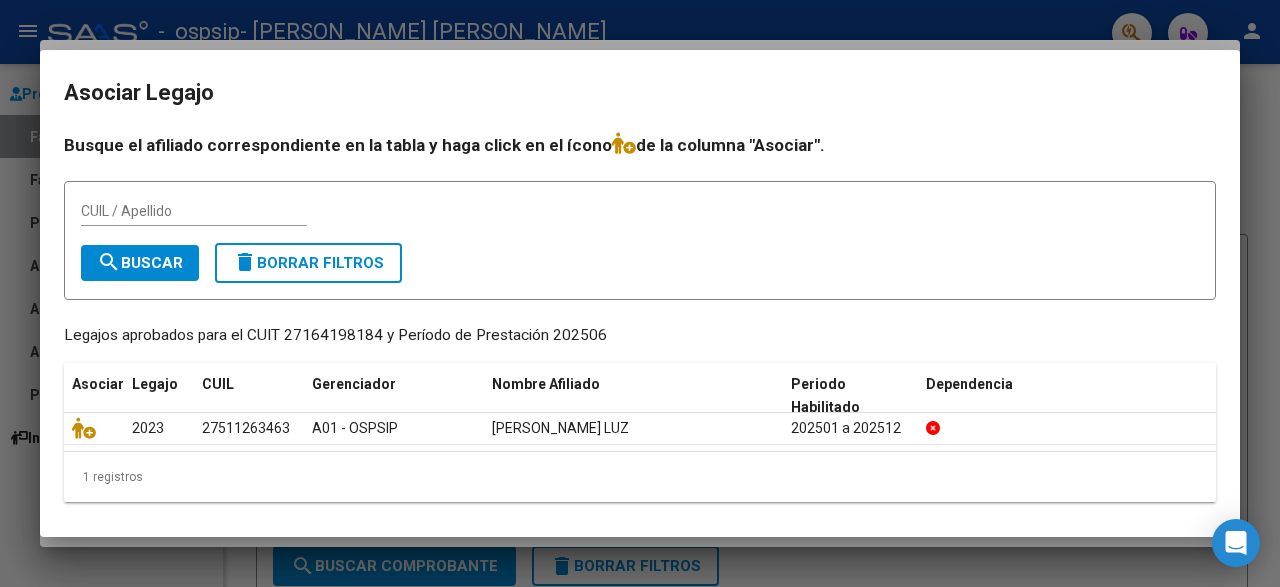 click on "CUIL / Apellido" at bounding box center [194, 212] 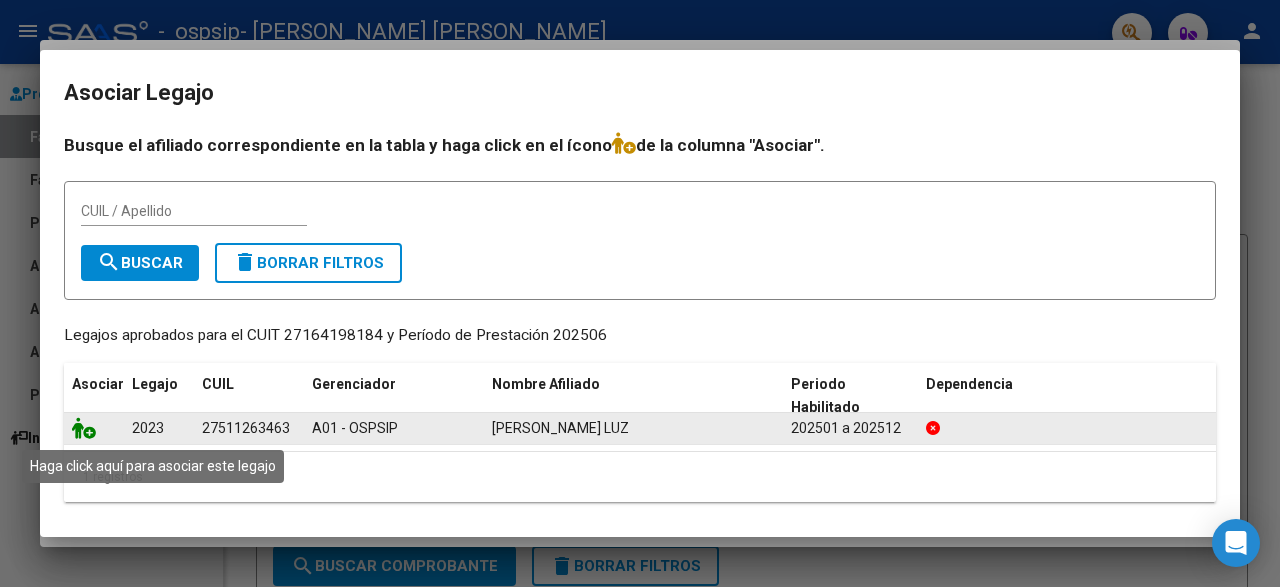 click 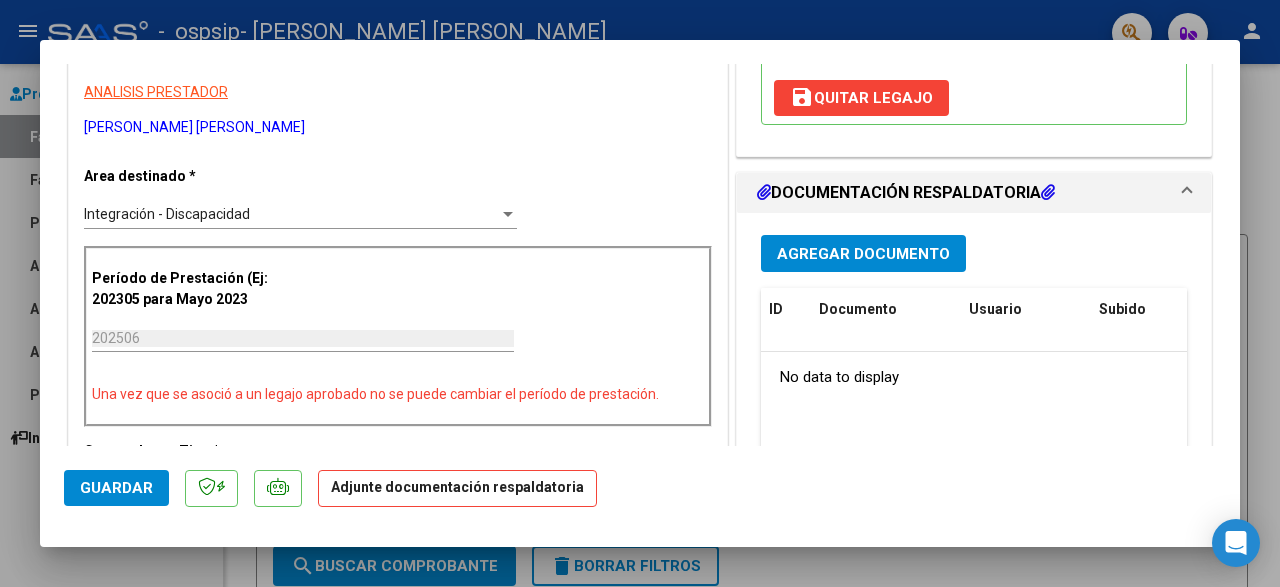 scroll, scrollTop: 369, scrollLeft: 0, axis: vertical 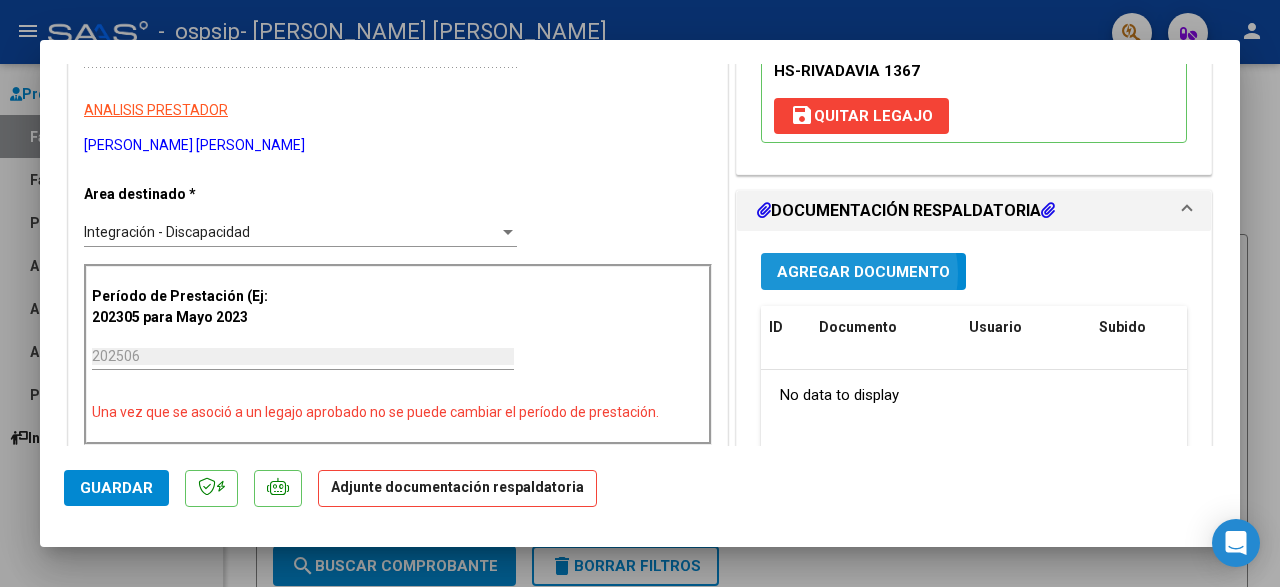 click on "Agregar Documento" at bounding box center [863, 272] 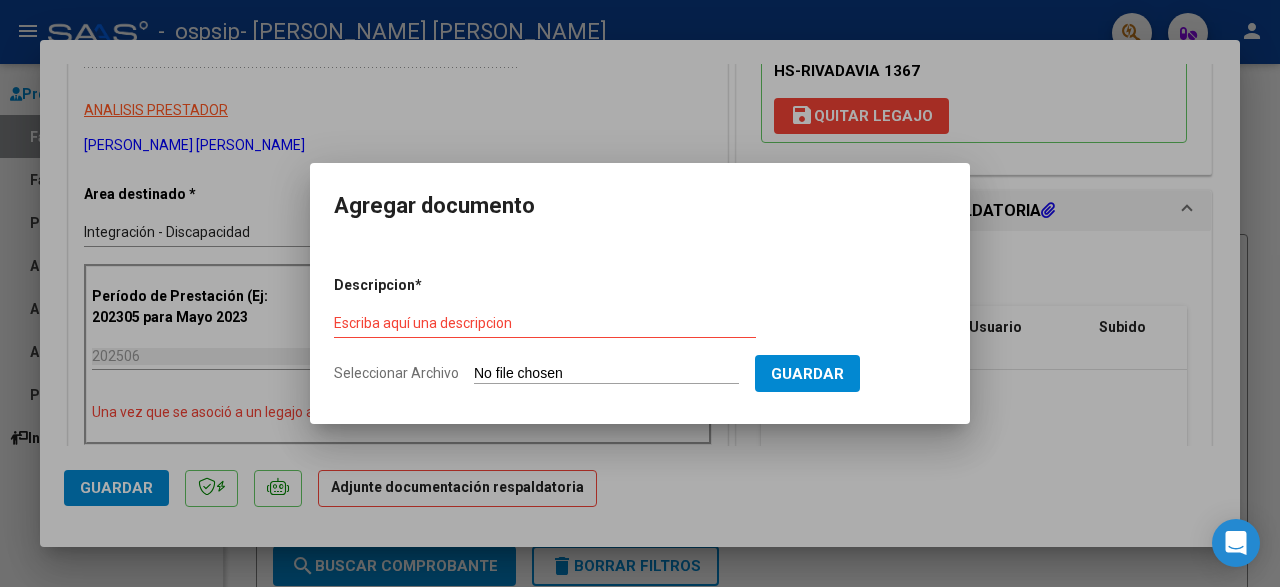 click on "Escriba aquí una descripcion" at bounding box center (545, 324) 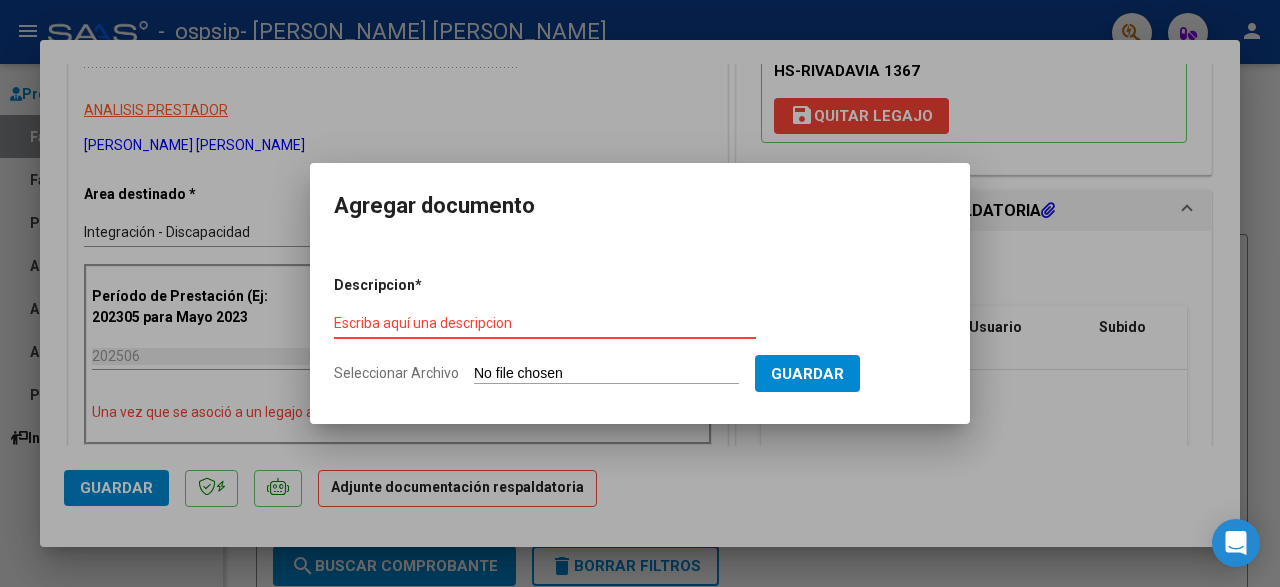 click on "Escriba aquí una descripcion" at bounding box center [545, 323] 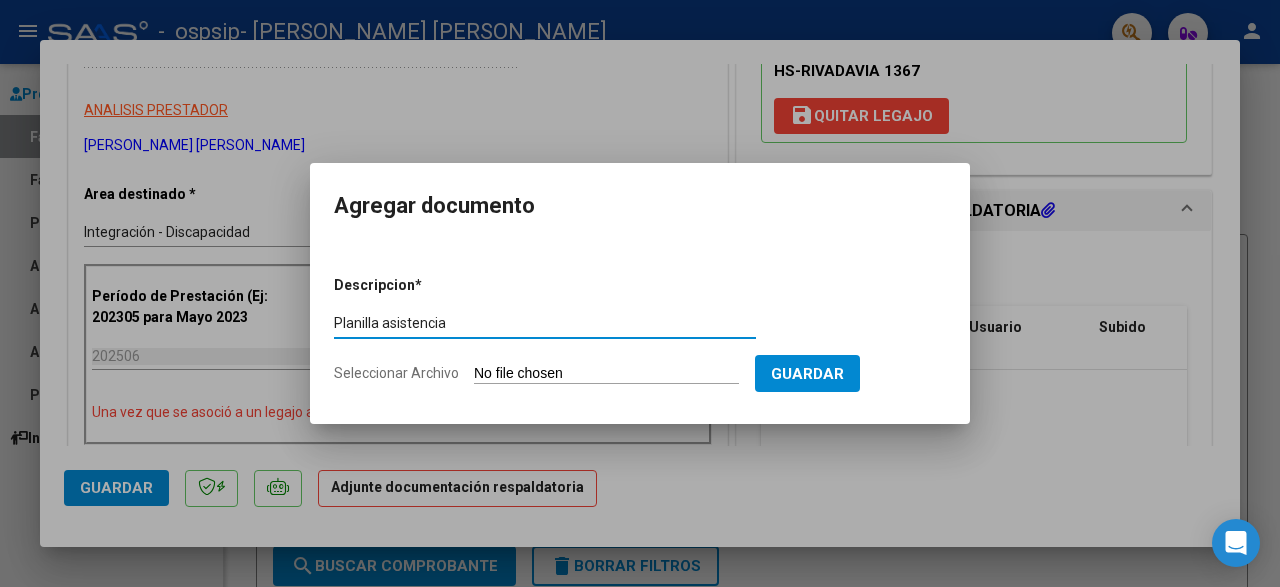 type on "Planilla asistencia" 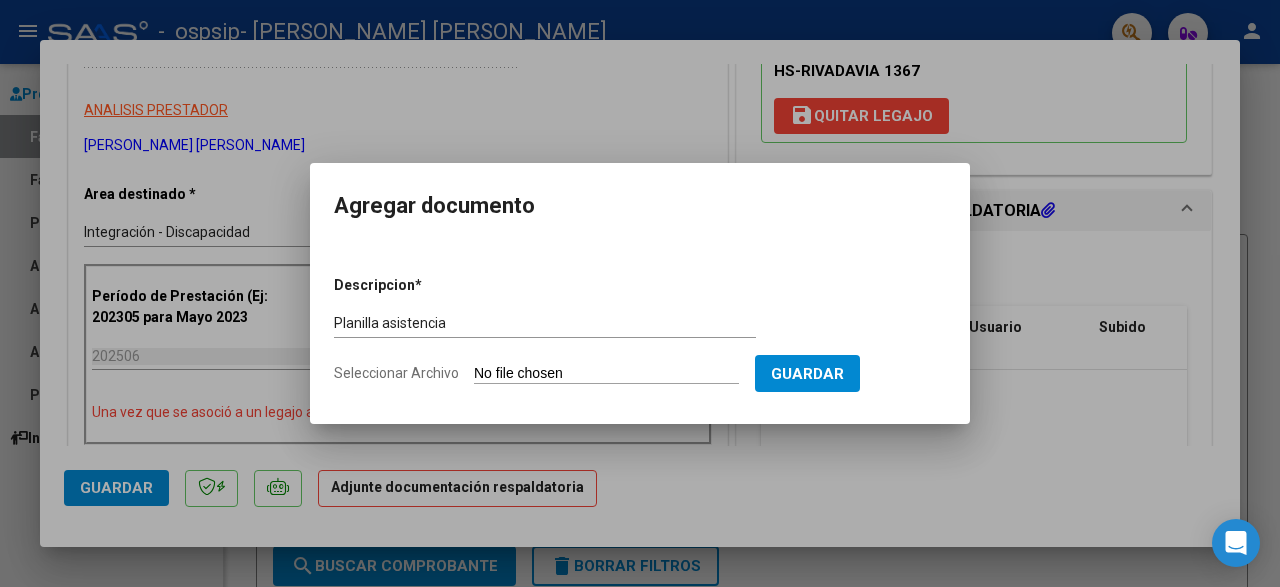 click on "Seleccionar Archivo" at bounding box center (606, 374) 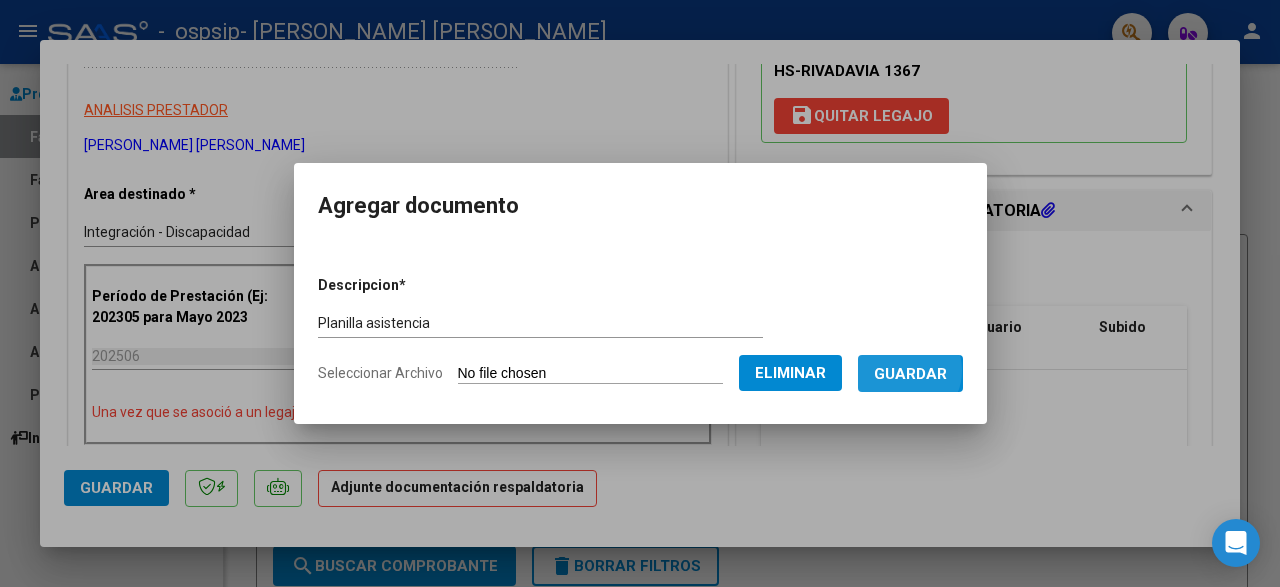 click on "Guardar" at bounding box center [910, 374] 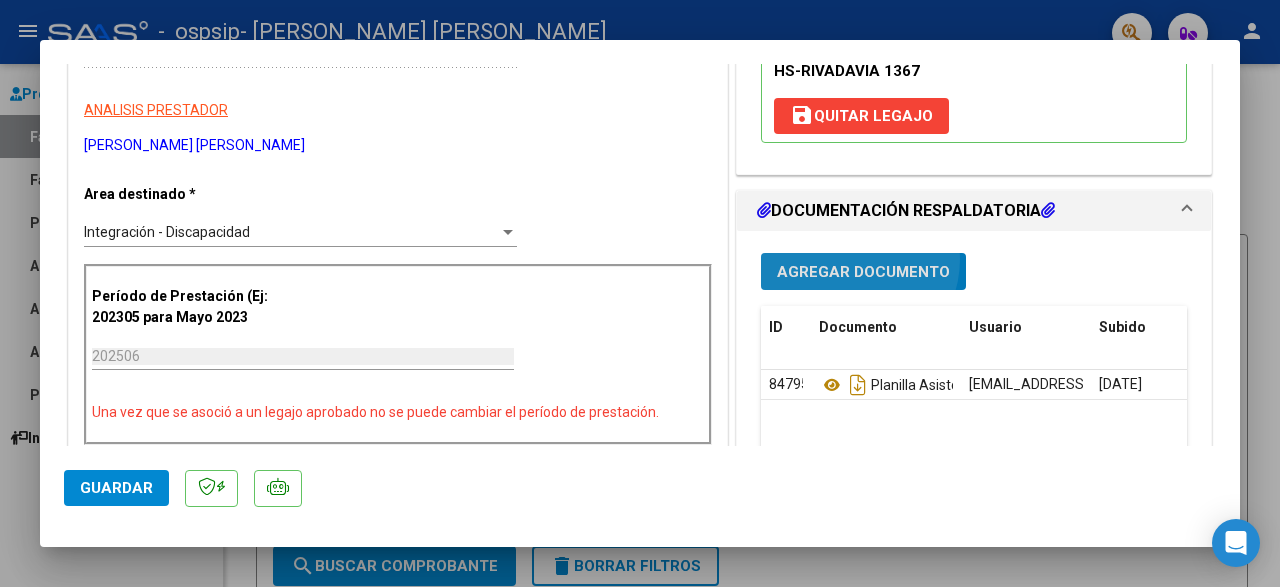click on "Agregar Documento" at bounding box center (863, 271) 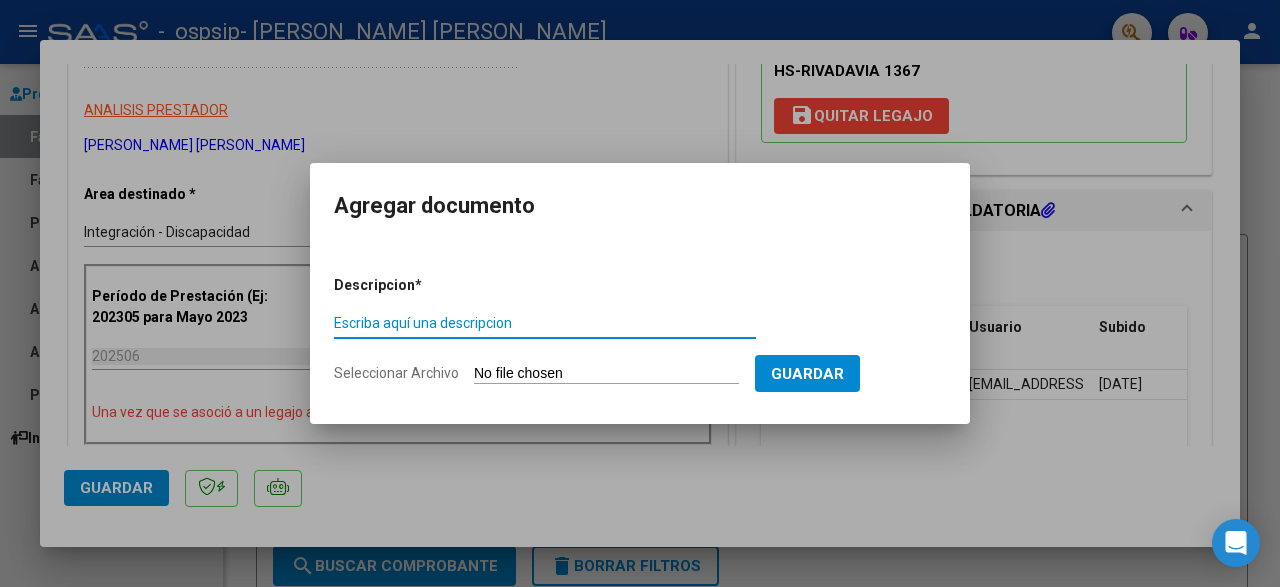 click on "Escriba aquí una descripcion" at bounding box center [545, 323] 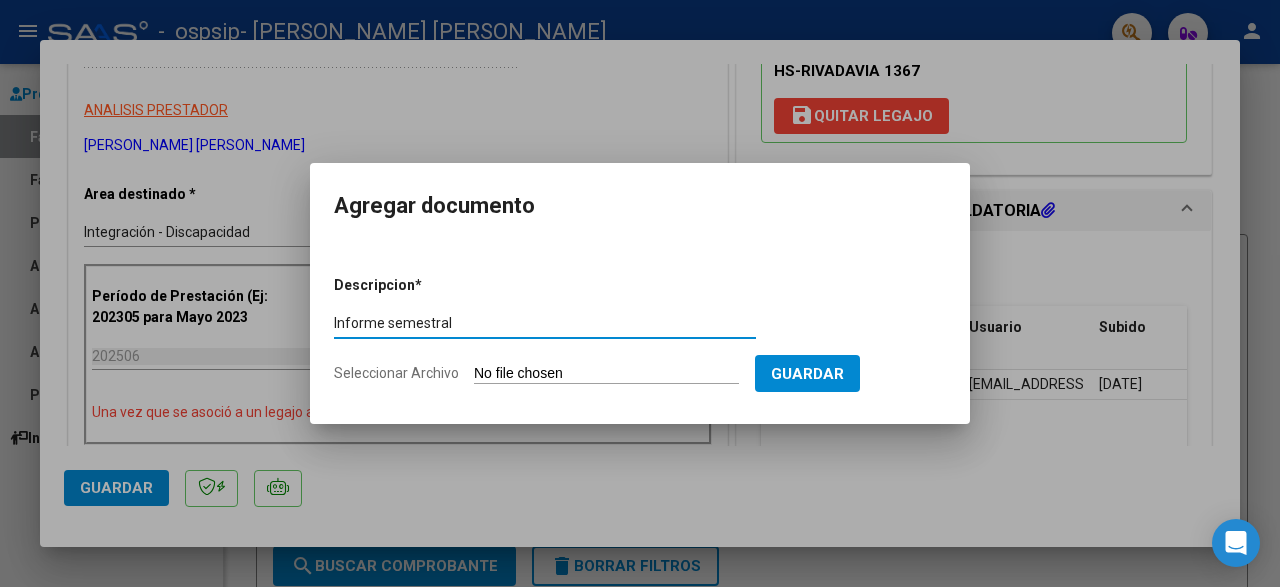 type on "Informe semestral" 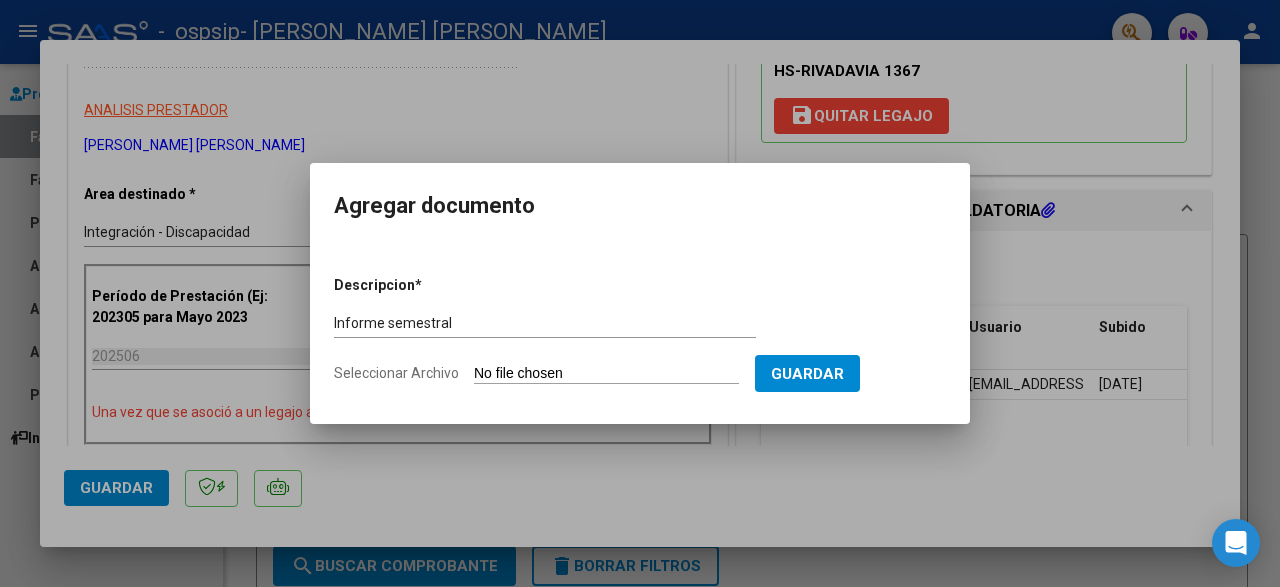 click on "Seleccionar Archivo" at bounding box center [606, 374] 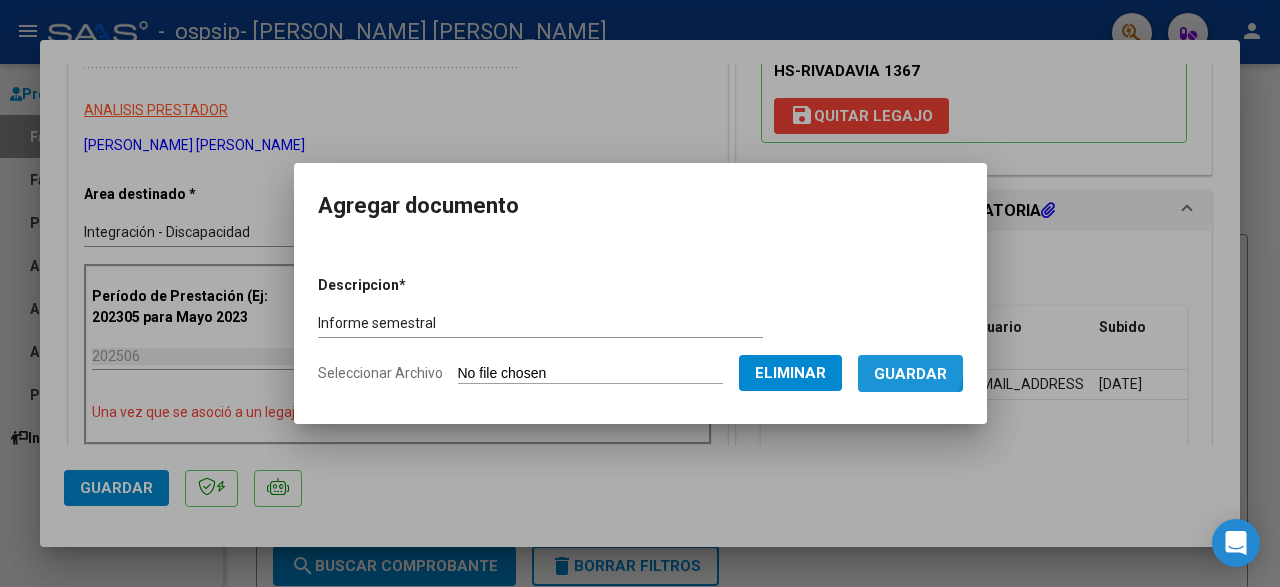 click on "Guardar" at bounding box center [910, 373] 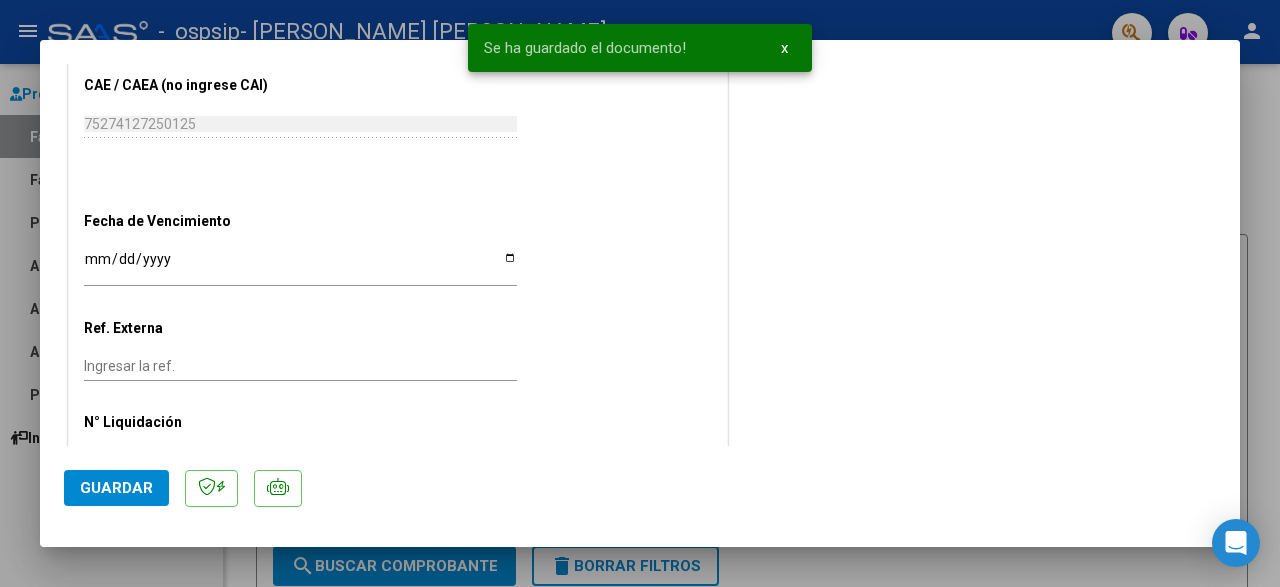 scroll, scrollTop: 1278, scrollLeft: 0, axis: vertical 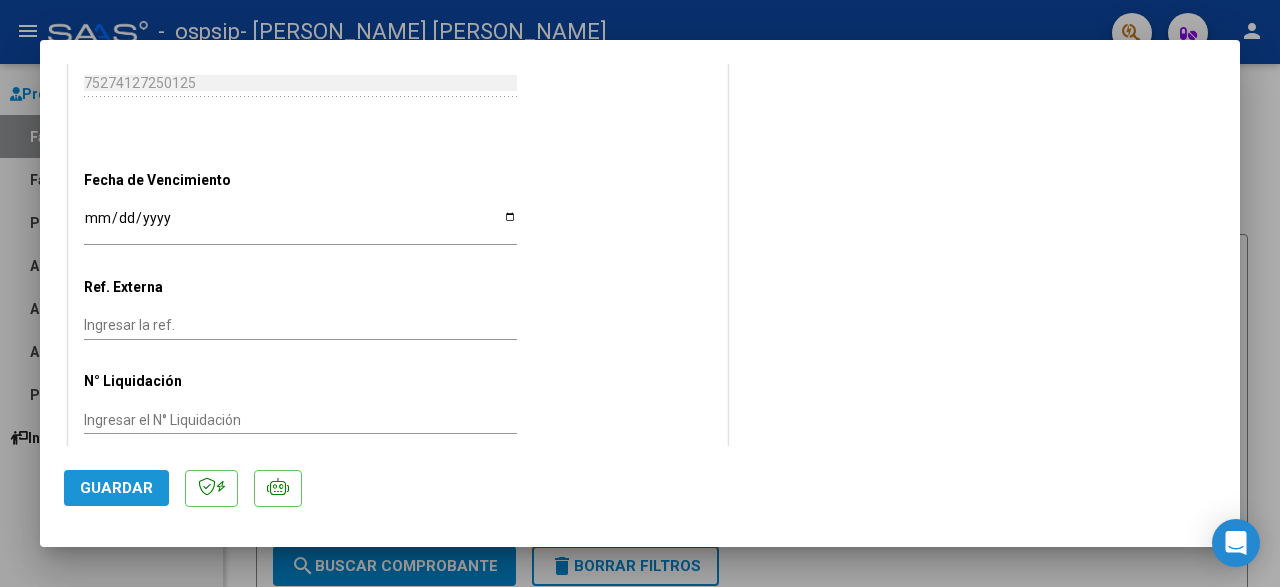 click on "Guardar" 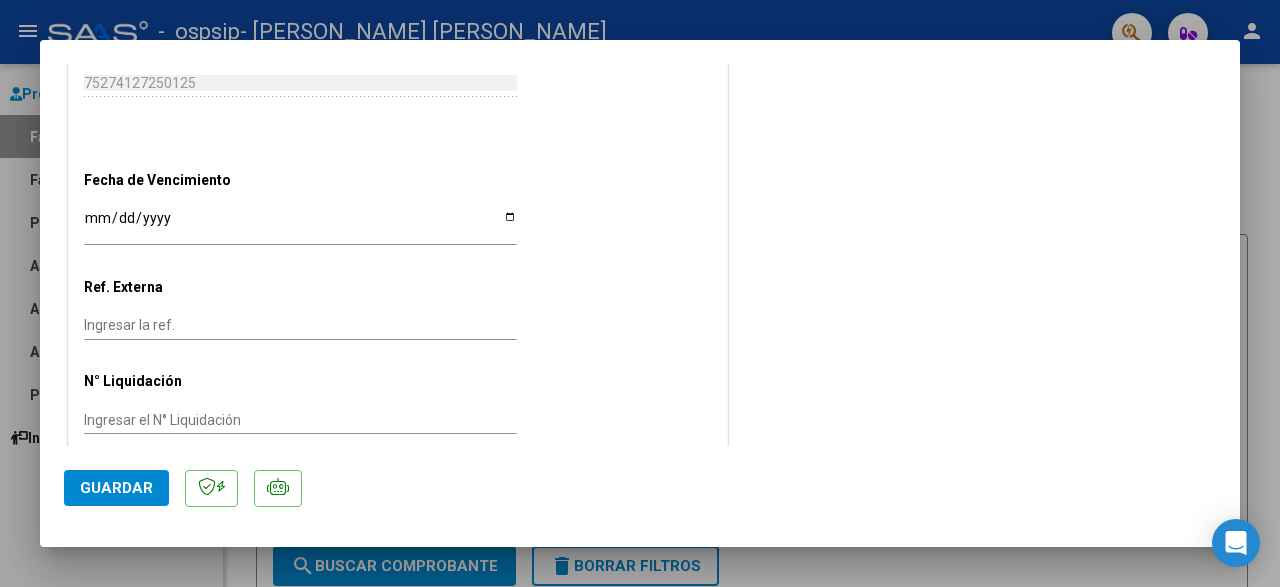 click on "Guardar" 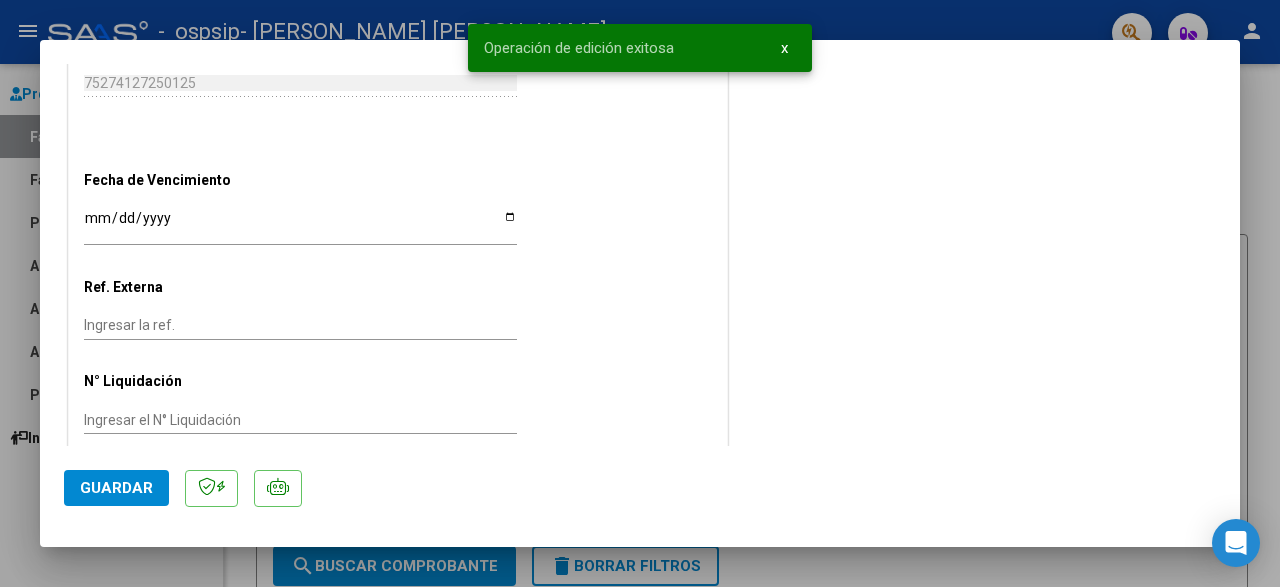 click on "COMENTARIOS Comentarios del Prestador / Gerenciador:  PREAPROBACIÓN PARA INTEGRACION  Legajo preaprobado para Período de Prestación:  202506 Ver Legajo Asociado  CUIL:  27511263463  Nombre y Apellido:  [PERSON_NAME] LUZ  Período Desde:  202501  Período Hasta:  202512  Admite Dependencia:   NO  Comentario:  FONOAUDIOLOGIA-[DATE] Y [DATE] 14: 15 HS-RIVADAVIA 1367 save  [PERSON_NAME]   DOCUMENTACIÓN RESPALDATORIA  Agregar Documento ID Documento Usuario Subido Acción 84795  Planilla Asistencia   [EMAIL_ADDRESS][DOMAIN_NAME] - [PERSON_NAME] [PERSON_NAME]   [DATE]  84797  Informe Semestral   [EMAIL_ADDRESS][DOMAIN_NAME] - [PERSON_NAME] [PERSON_NAME]   [DATE]   2 total   1" at bounding box center [974, -361] 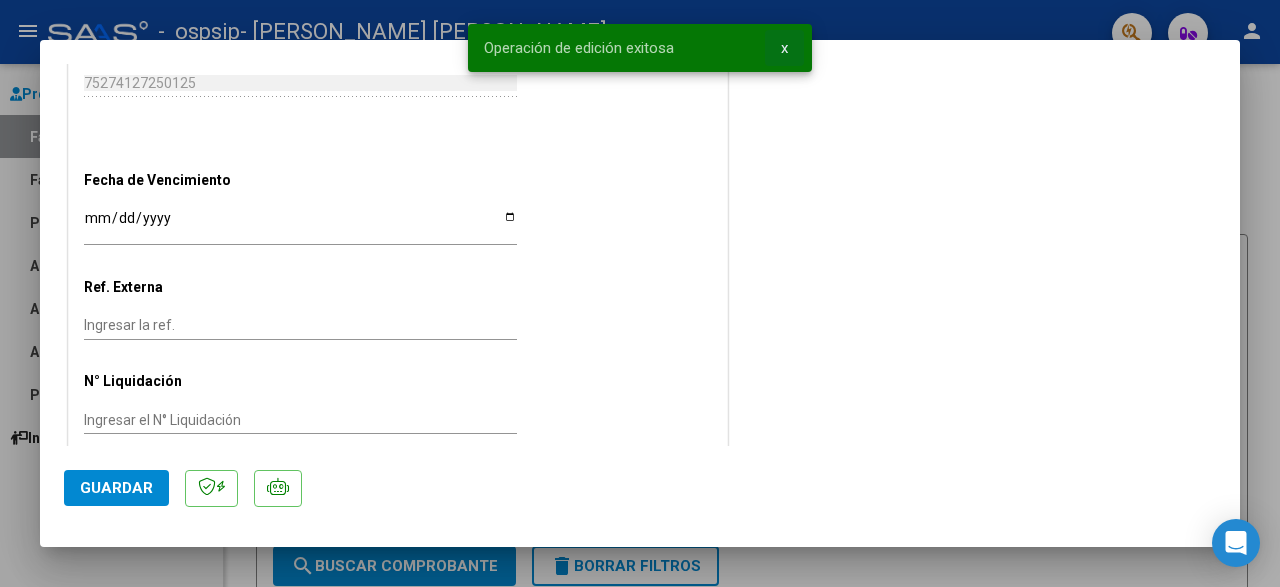 click on "x" at bounding box center [784, 48] 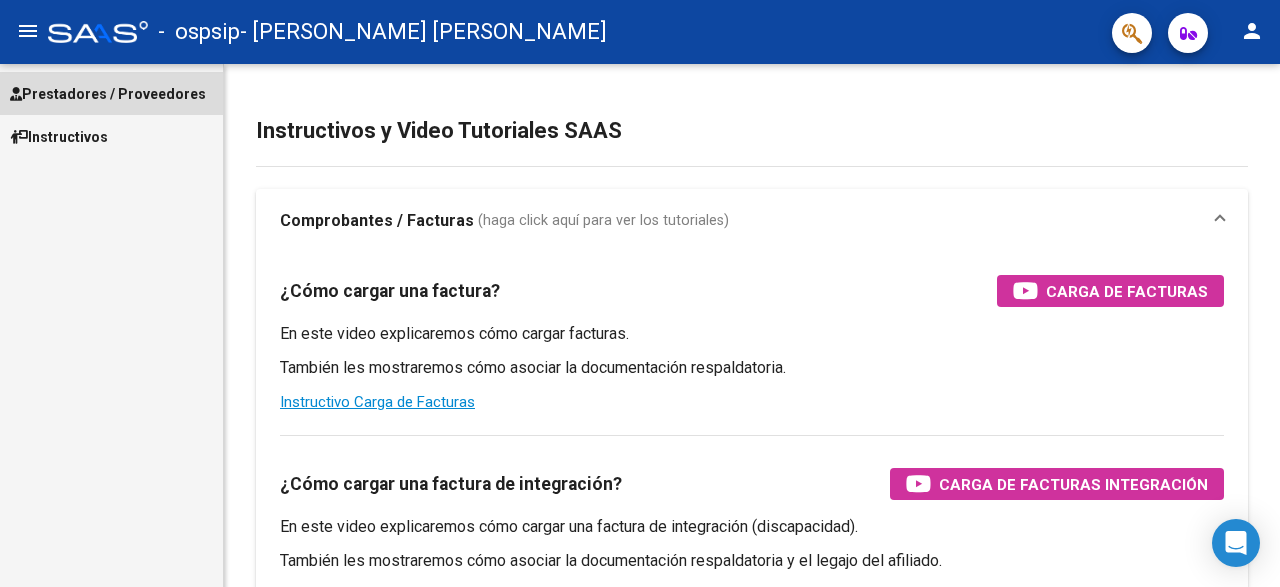click on "Prestadores / Proveedores" at bounding box center (108, 94) 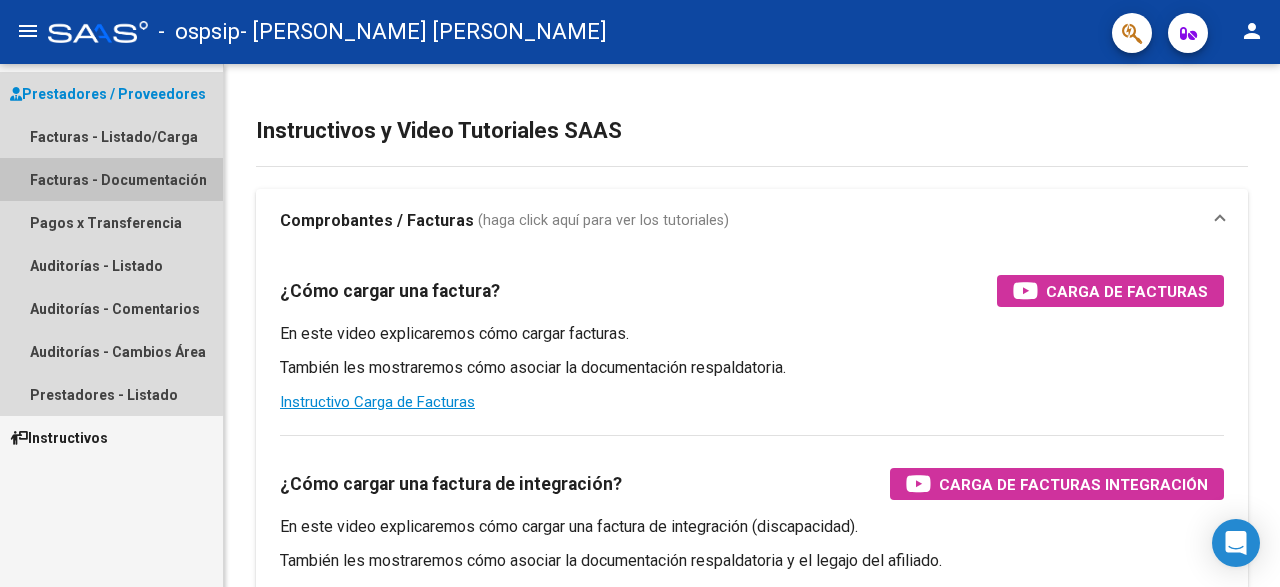 click on "Facturas - Documentación" at bounding box center (111, 179) 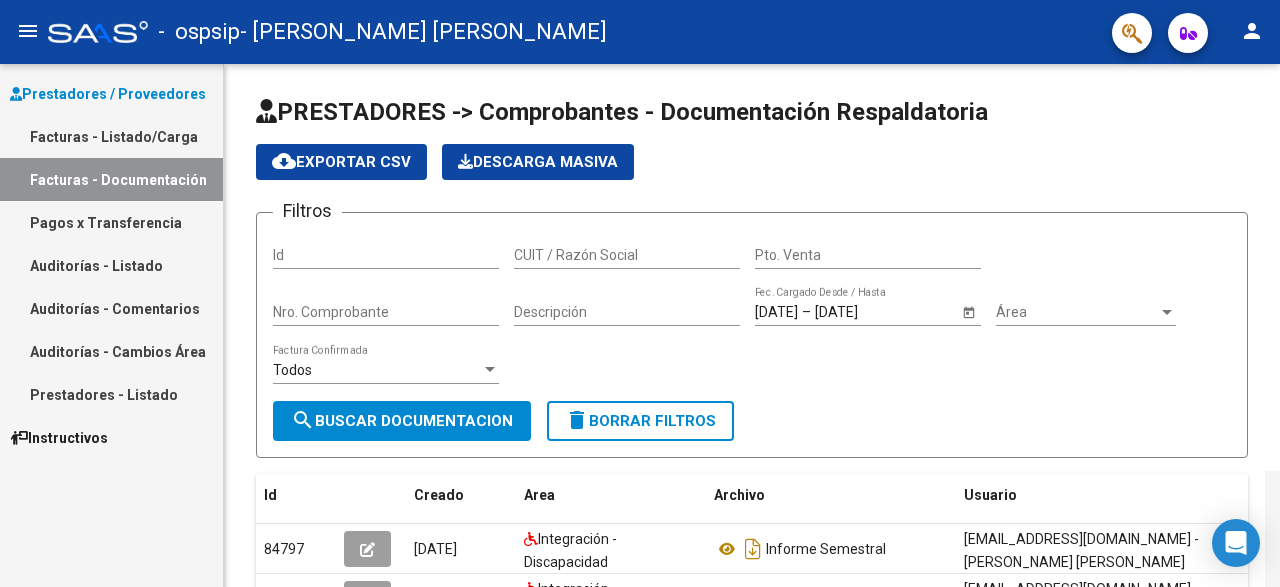 scroll, scrollTop: 407, scrollLeft: 0, axis: vertical 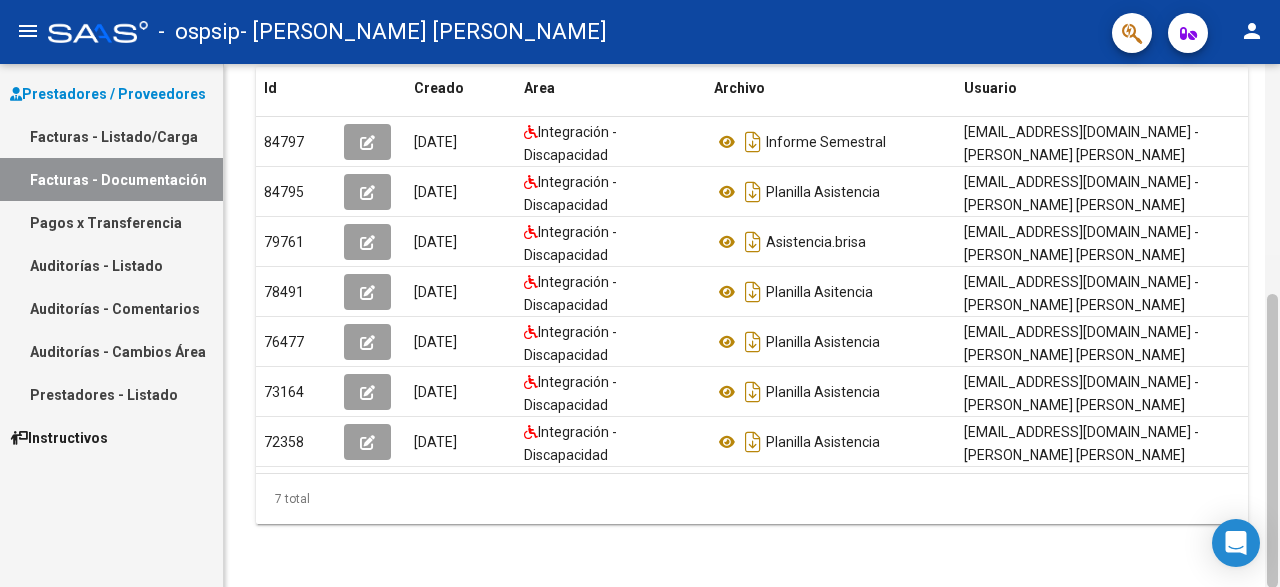 click 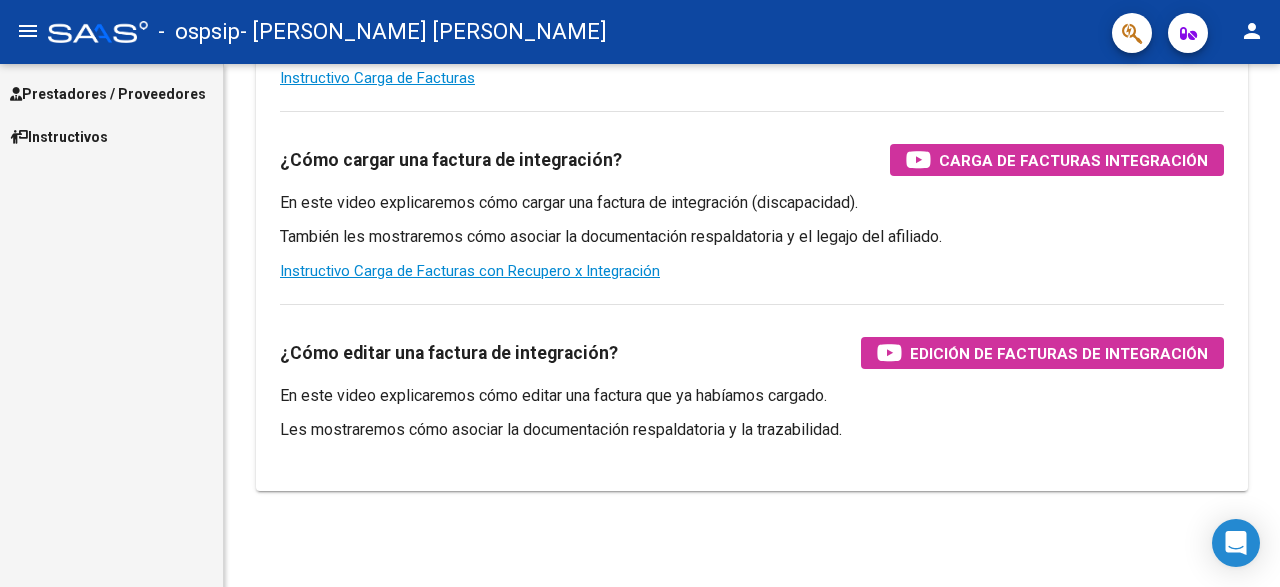 scroll, scrollTop: 0, scrollLeft: 0, axis: both 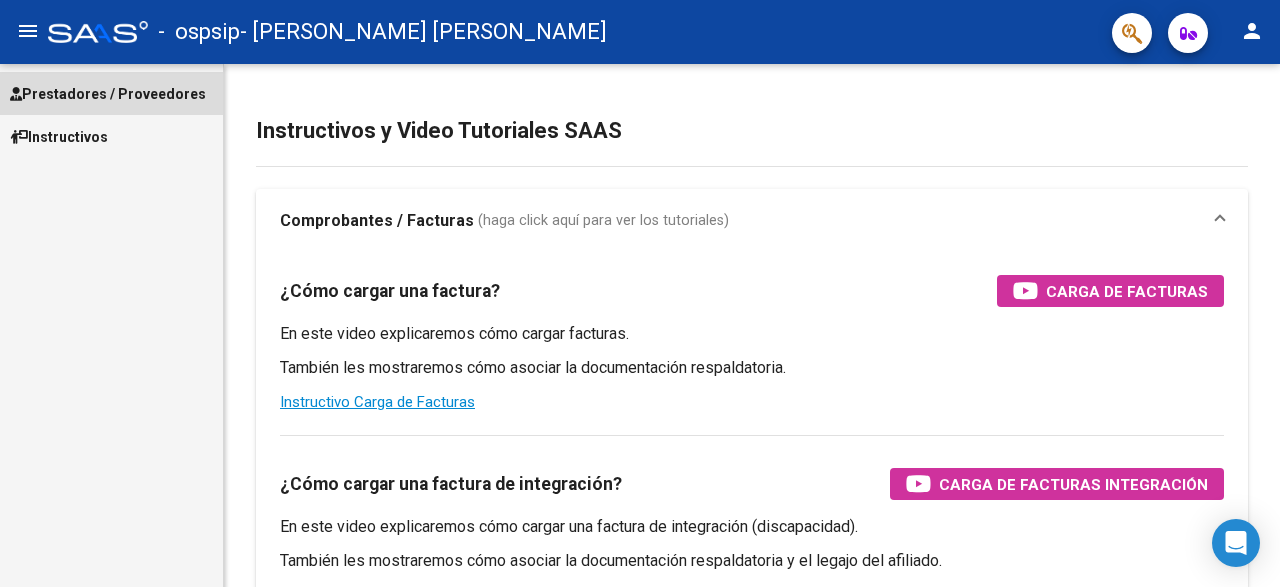 click on "Prestadores / Proveedores" at bounding box center (111, 93) 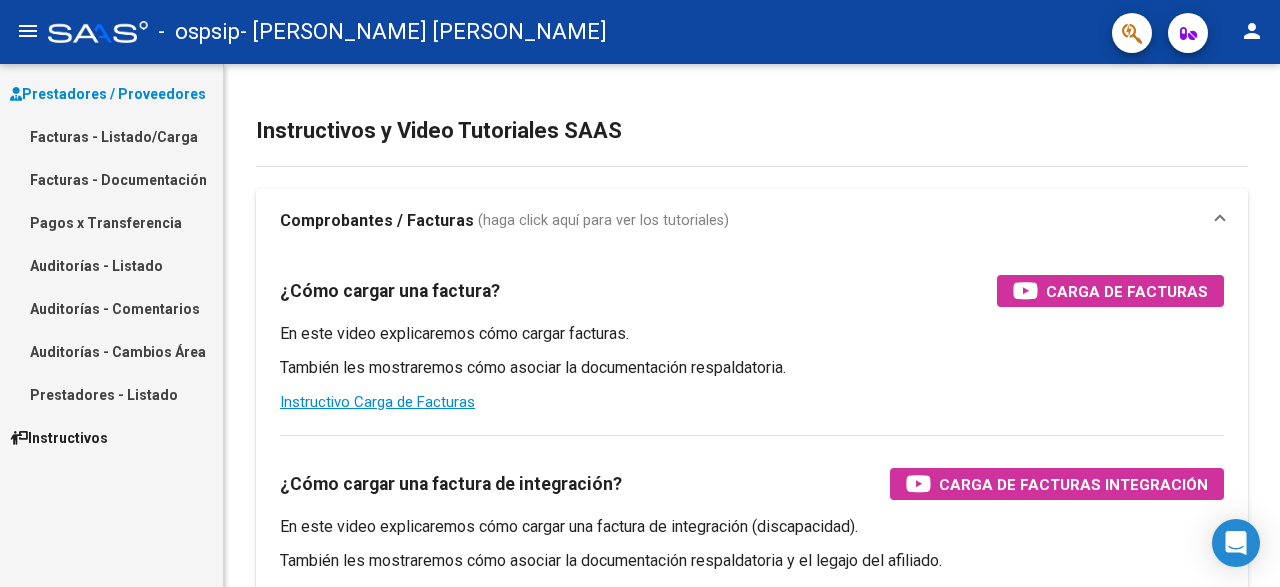 click on "Facturas - Listado/Carga" at bounding box center (111, 136) 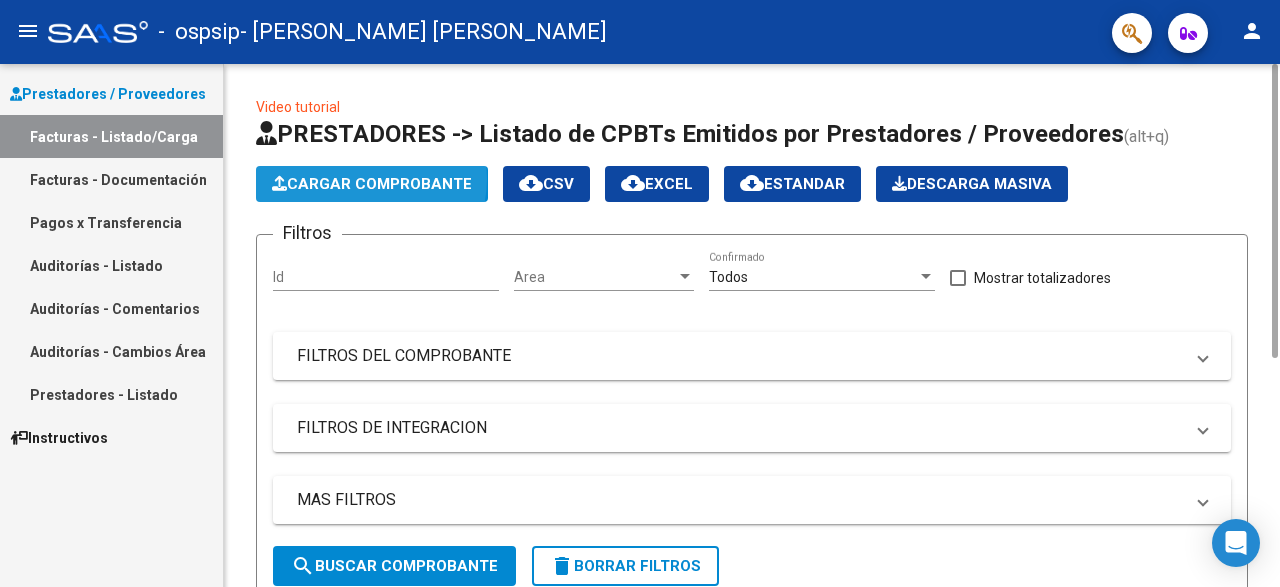 click on "Cargar Comprobante" 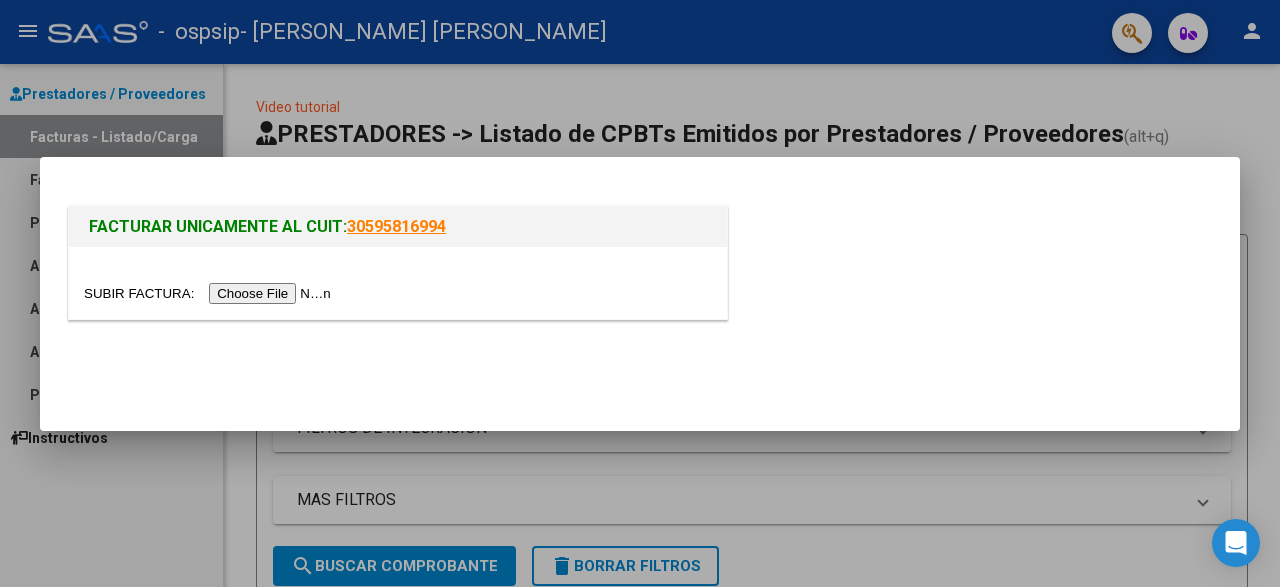 click at bounding box center [398, 283] 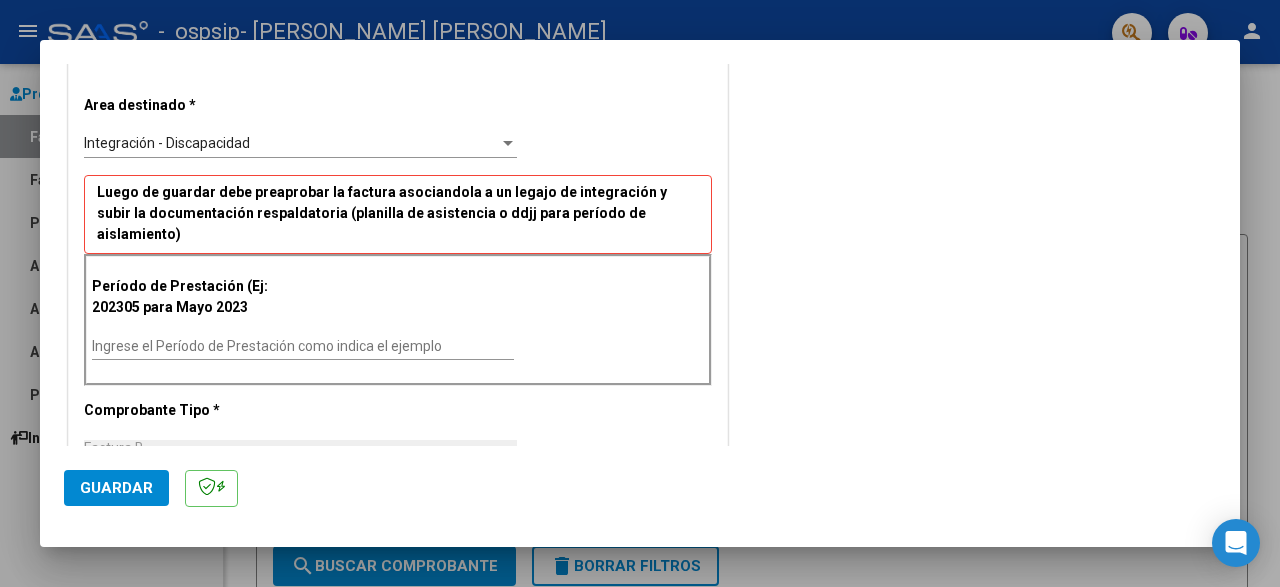 scroll, scrollTop: 395, scrollLeft: 0, axis: vertical 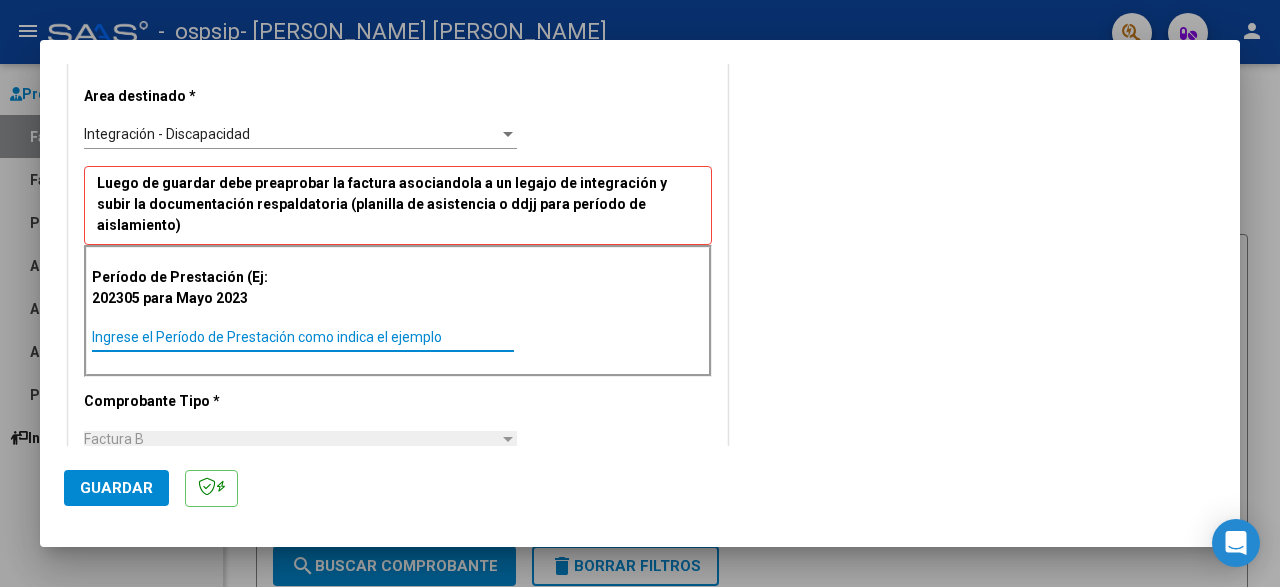 click on "Ingrese el Período de Prestación como indica el ejemplo" at bounding box center [303, 337] 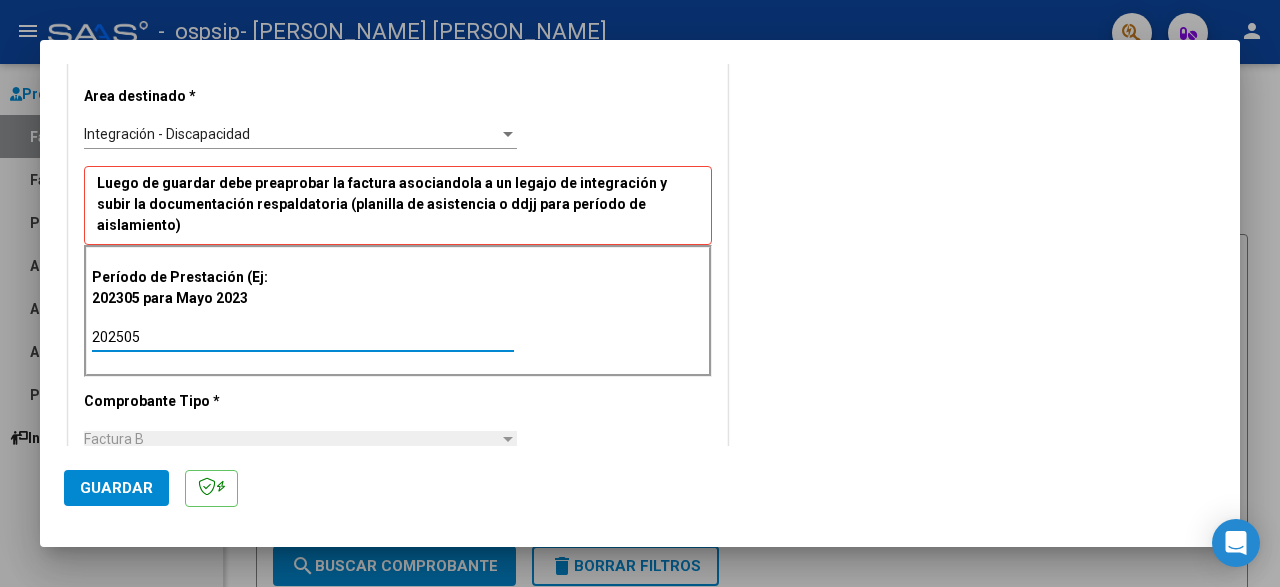 type on "202505" 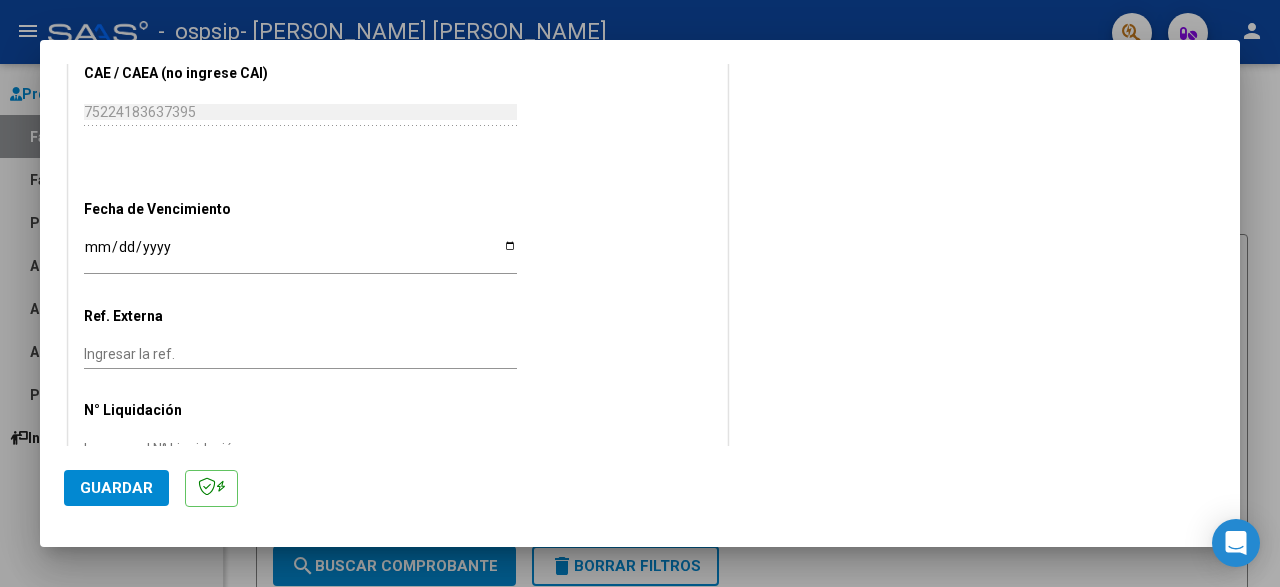 scroll, scrollTop: 1215, scrollLeft: 0, axis: vertical 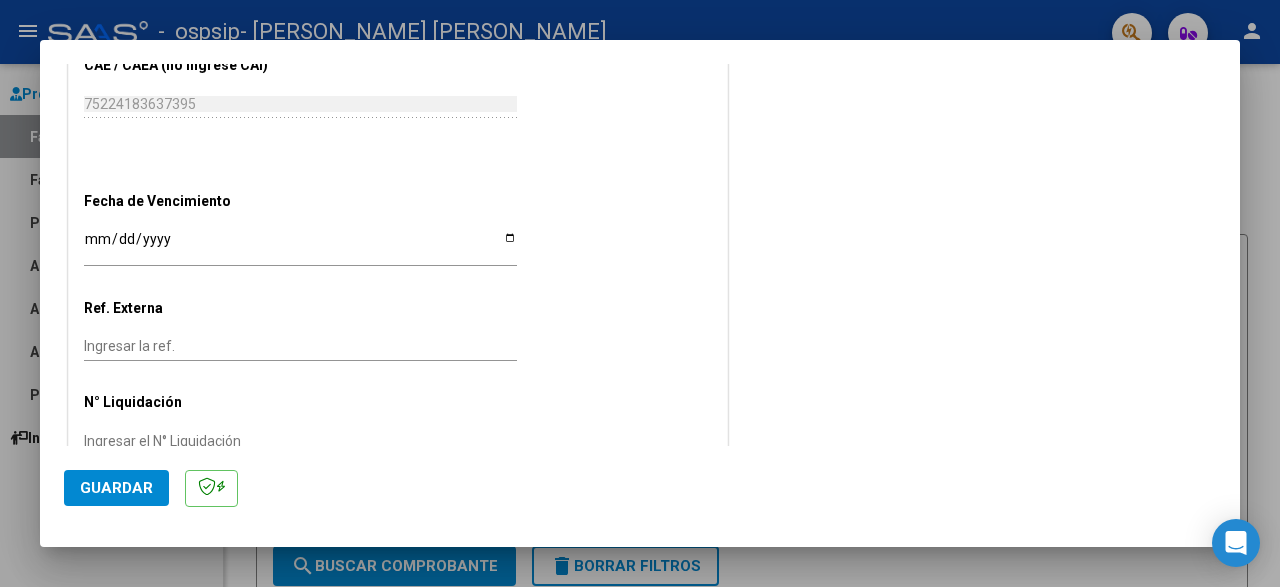 click on "Guardar" 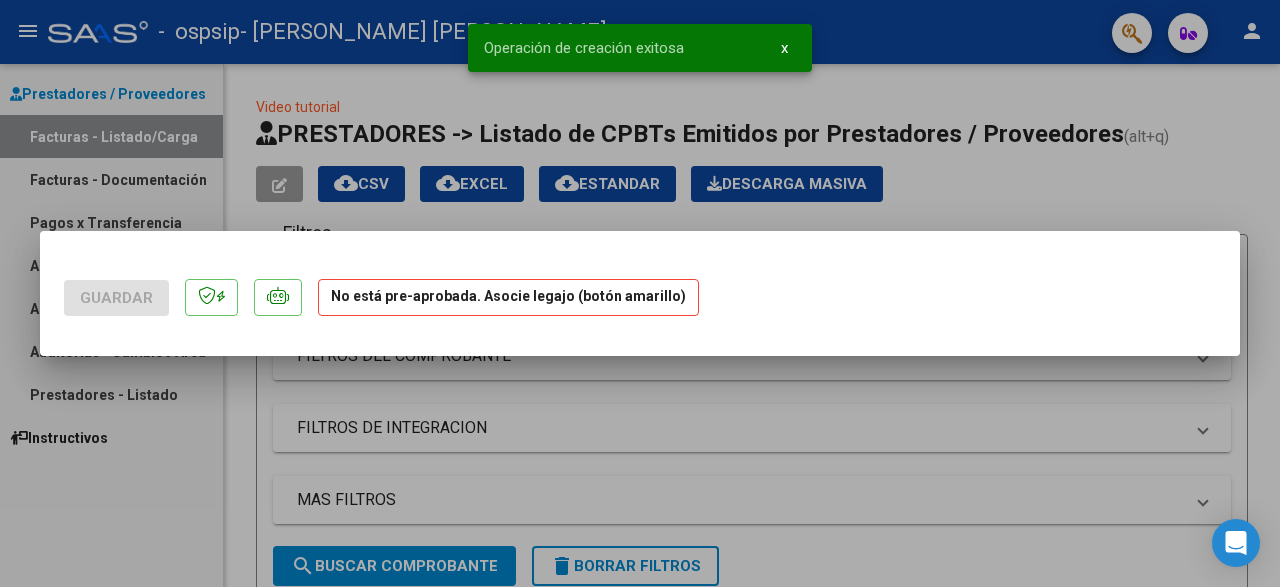 scroll, scrollTop: 0, scrollLeft: 0, axis: both 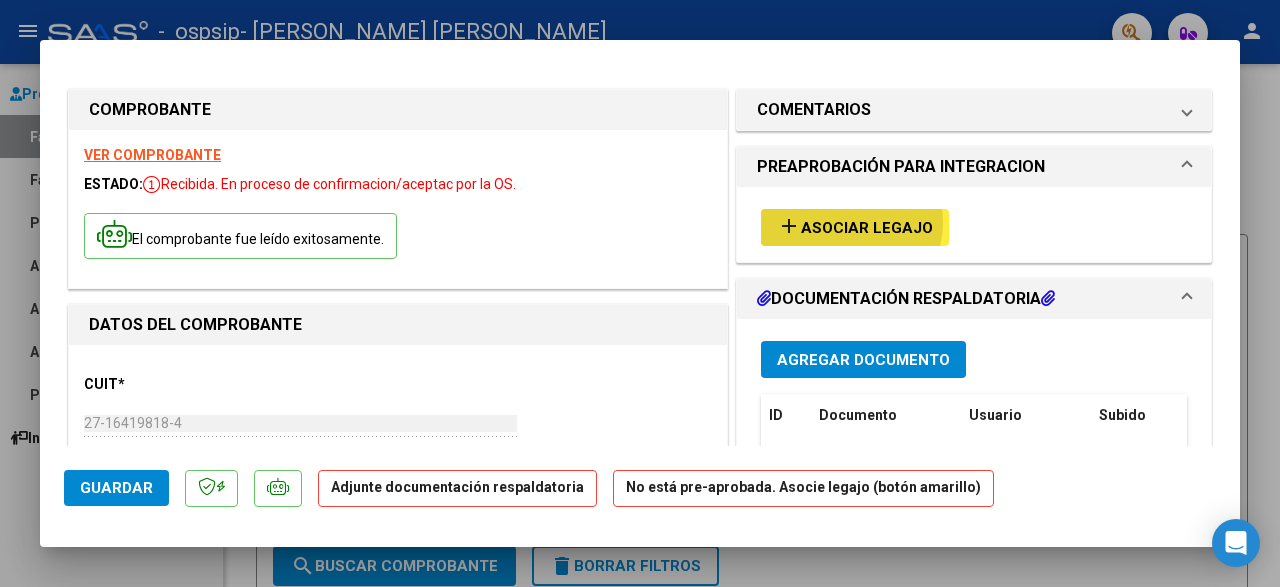click on "Asociar Legajo" at bounding box center (867, 228) 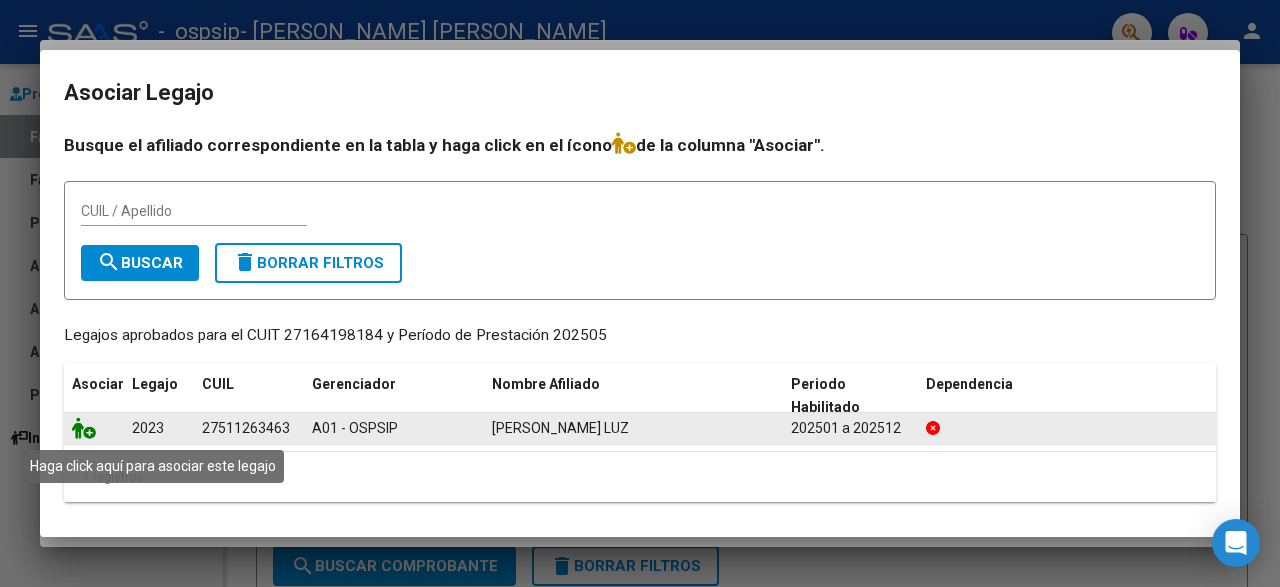 click 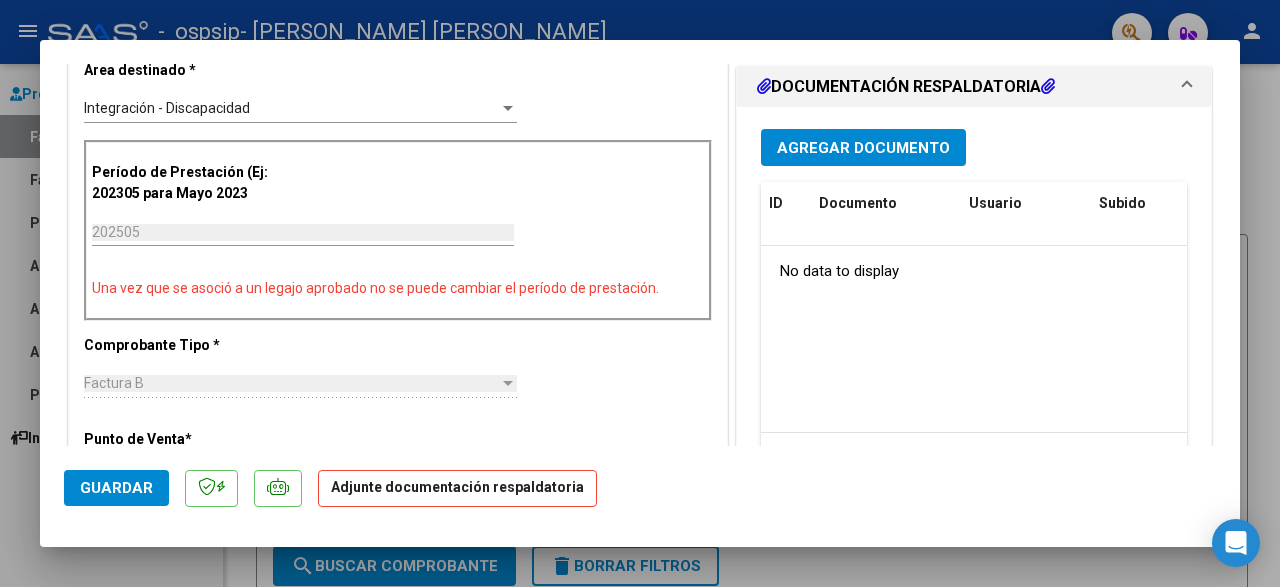 scroll, scrollTop: 495, scrollLeft: 0, axis: vertical 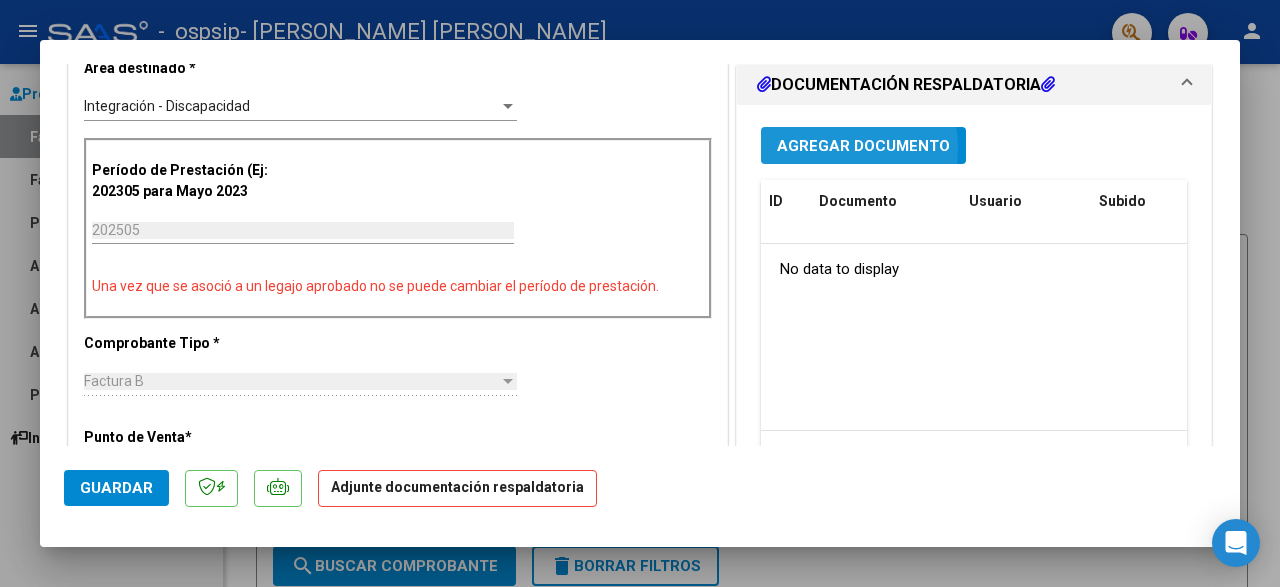 click on "Agregar Documento" at bounding box center (863, 146) 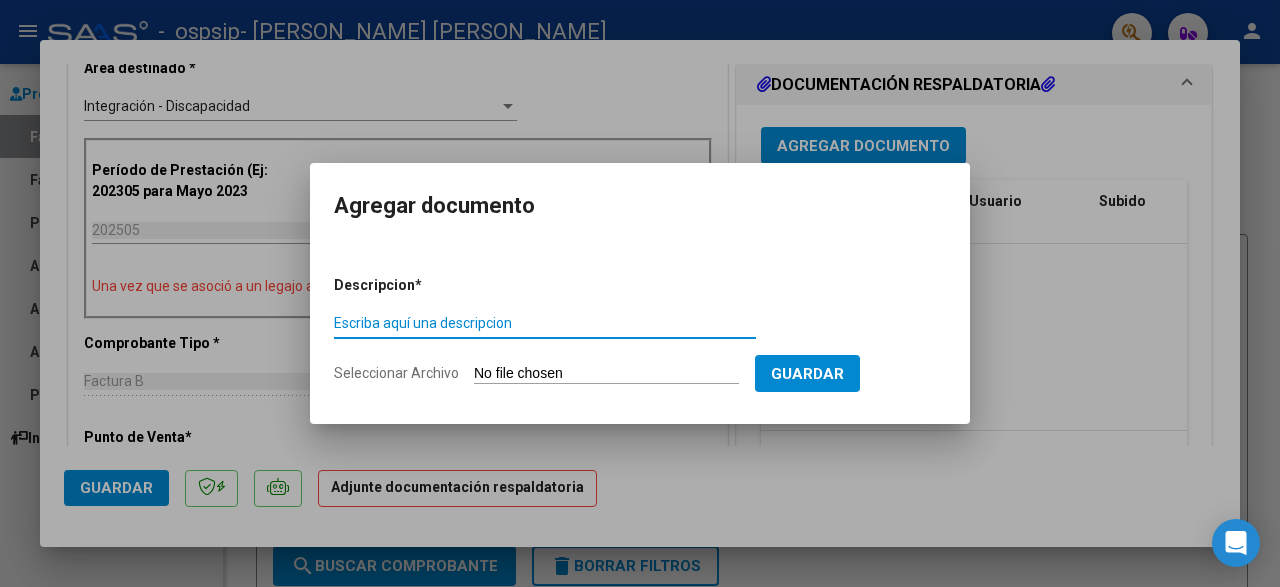 click on "Escriba aquí una descripcion" at bounding box center (545, 323) 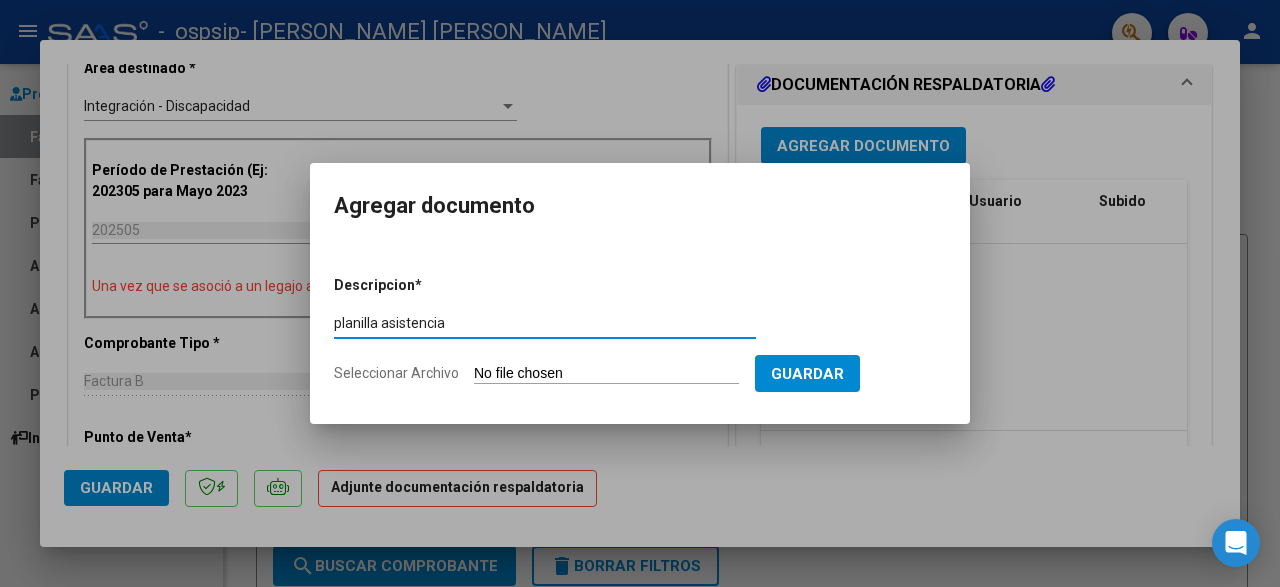 type on "planilla asistencia" 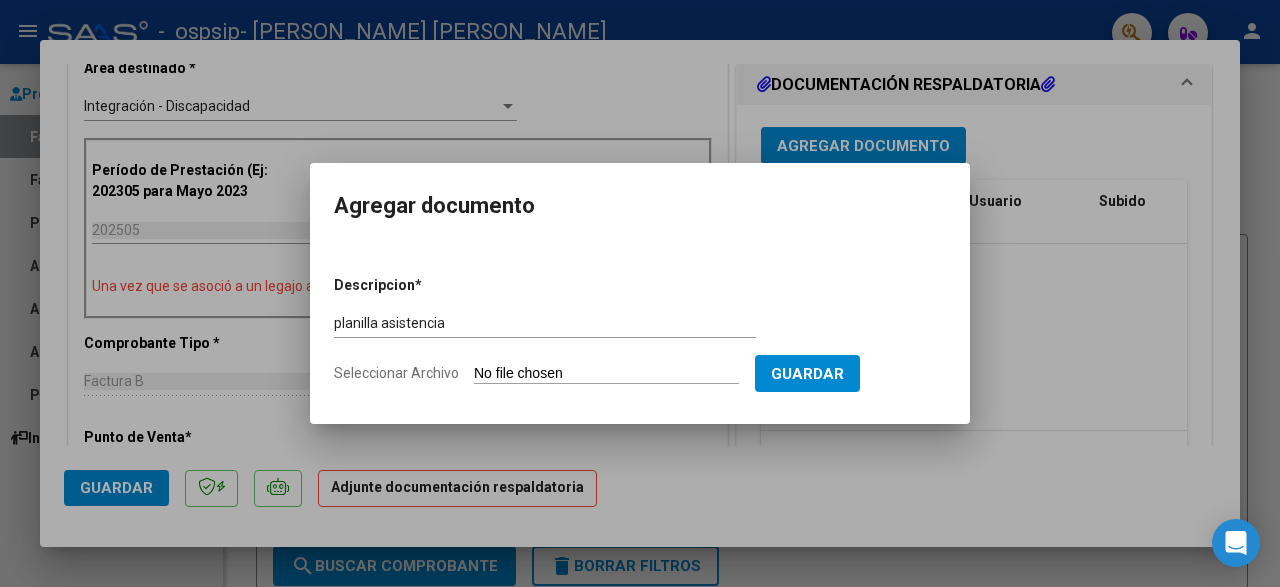 click on "Seleccionar Archivo" at bounding box center (606, 374) 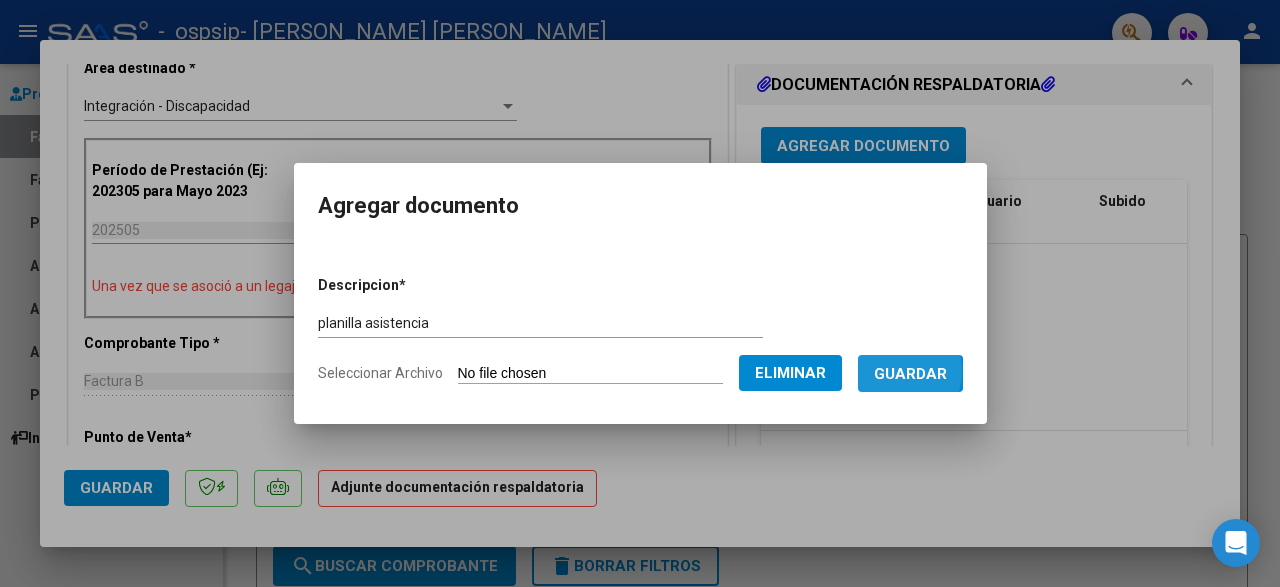 click on "Guardar" at bounding box center [910, 374] 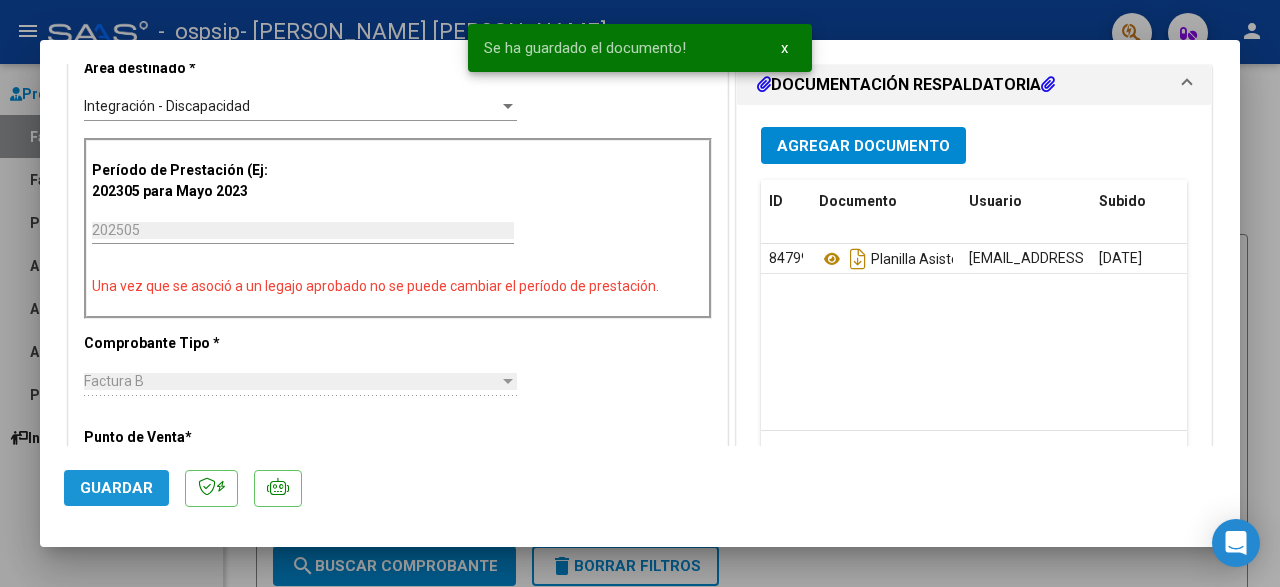 click on "Guardar" 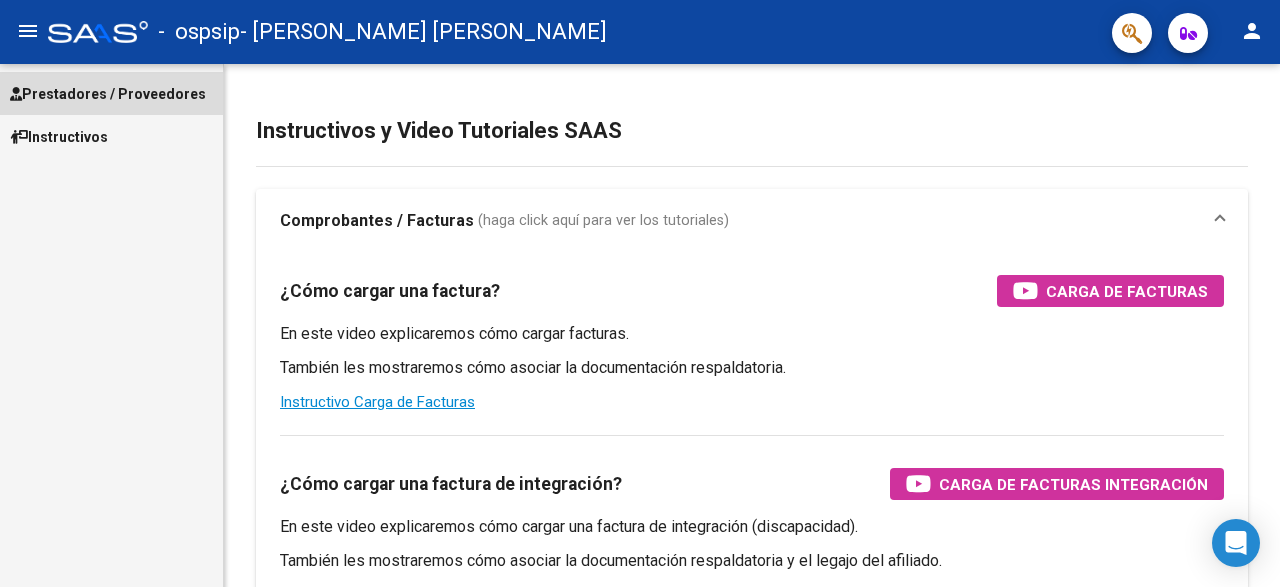 click on "Prestadores / Proveedores" at bounding box center (108, 94) 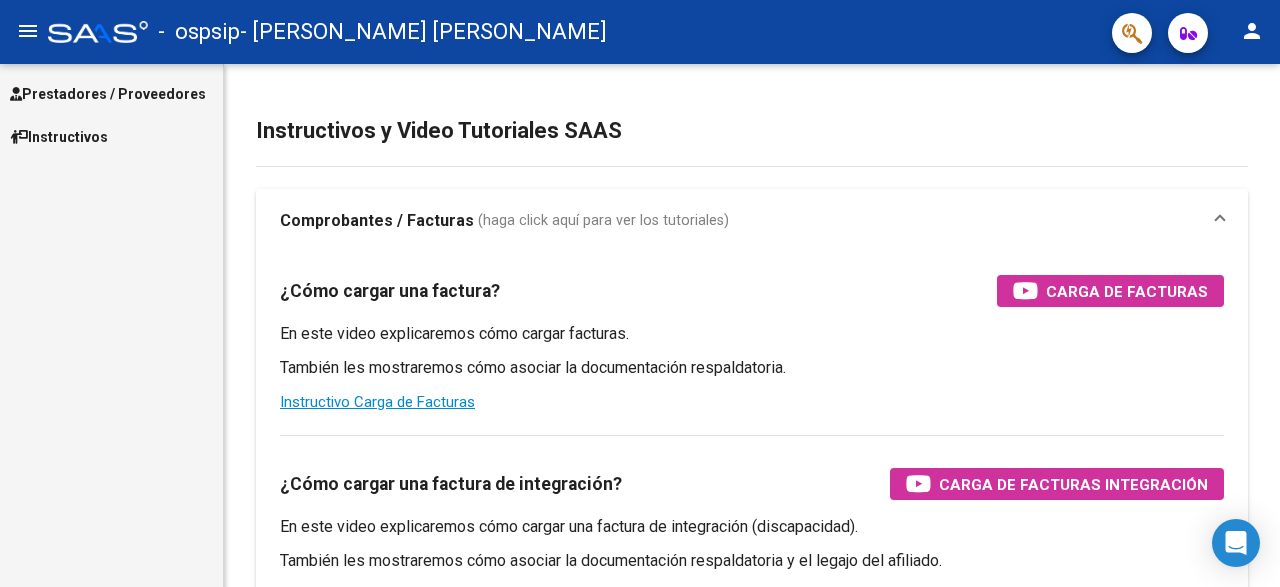 click on "Prestadores / Proveedores" at bounding box center [108, 94] 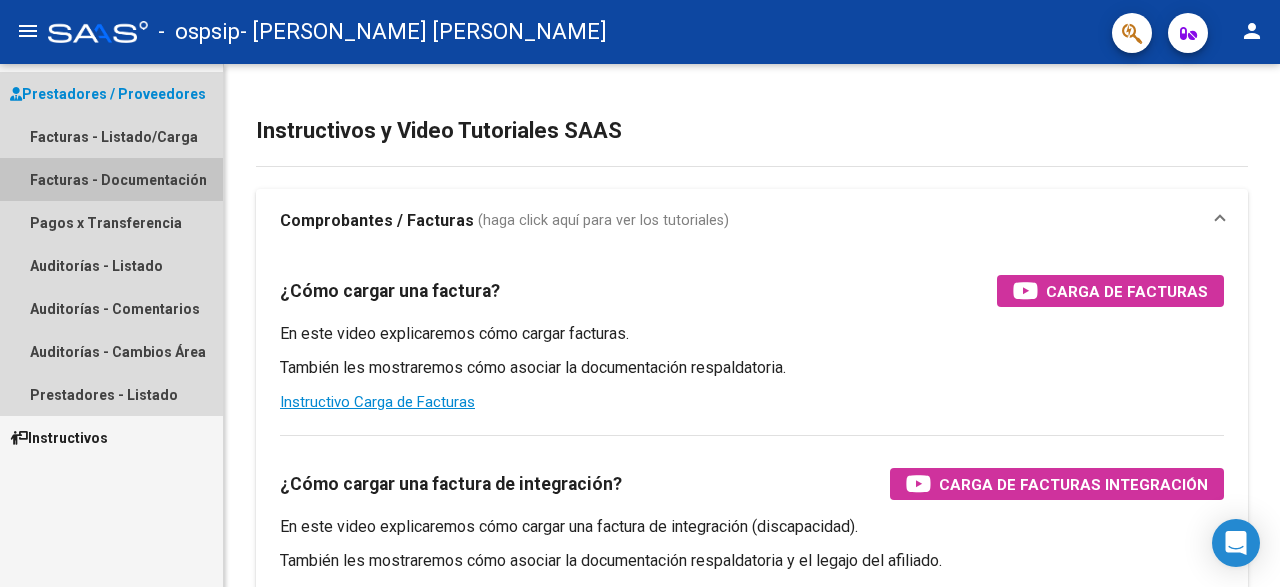 click on "Facturas - Documentación" at bounding box center (111, 179) 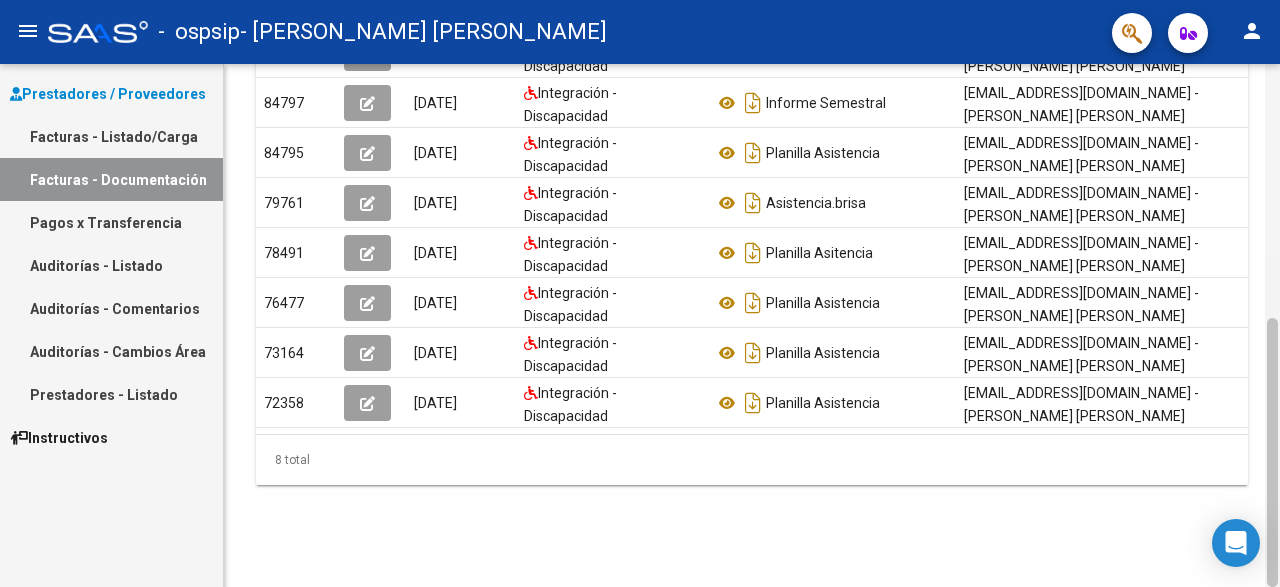 scroll, scrollTop: 501, scrollLeft: 0, axis: vertical 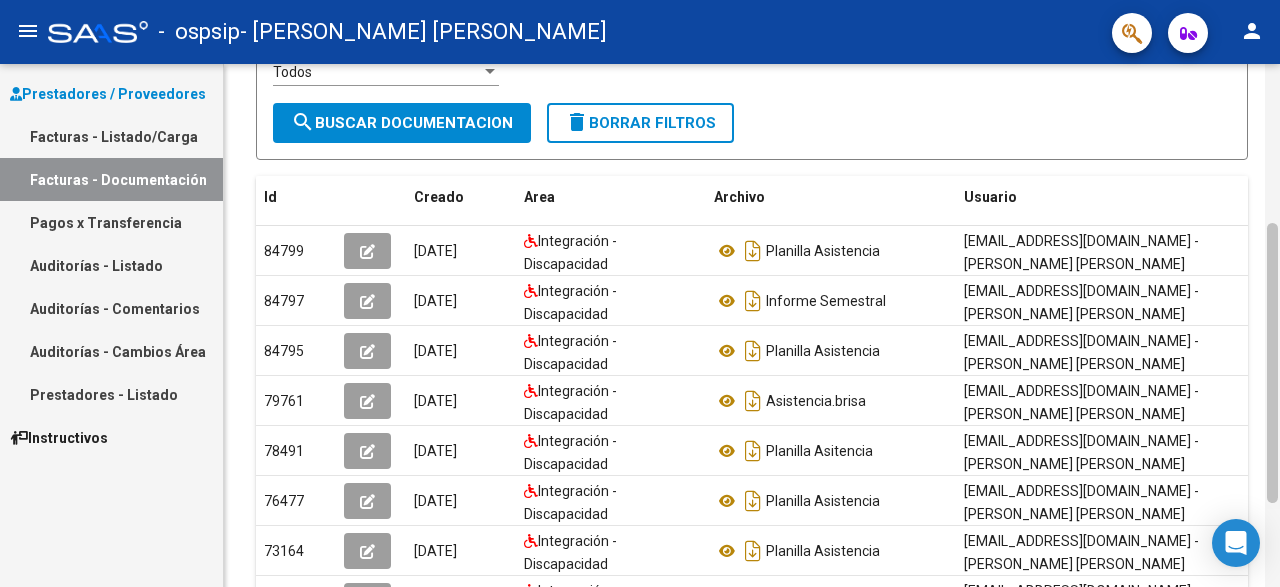 drag, startPoint x: 1269, startPoint y: 376, endPoint x: 1279, endPoint y: 272, distance: 104.47966 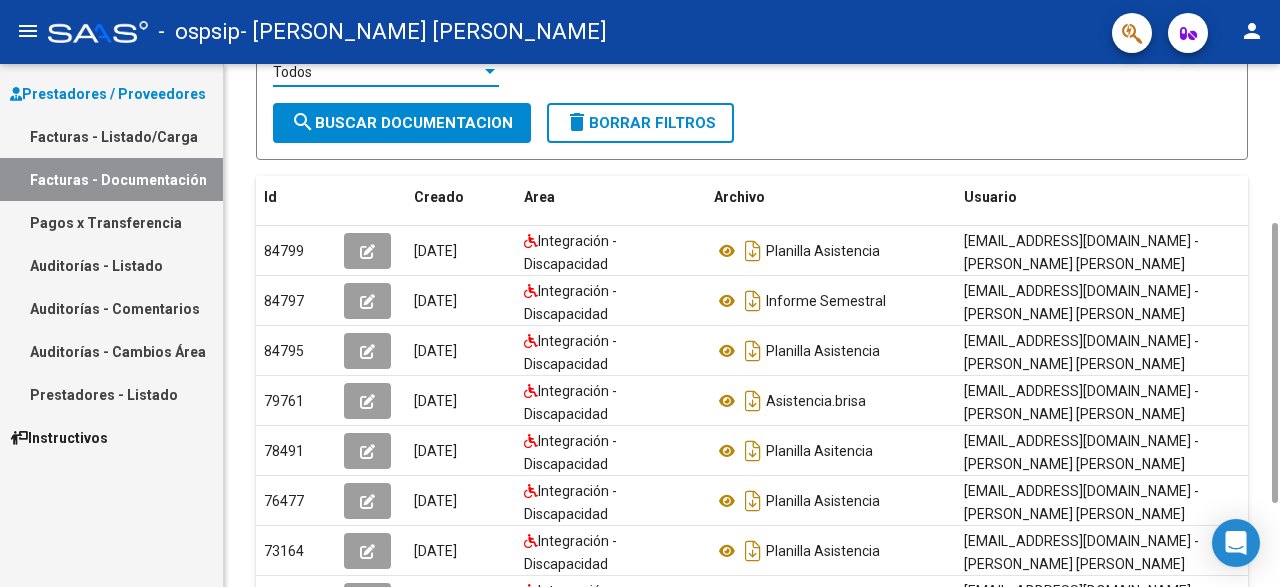 click at bounding box center (490, 72) 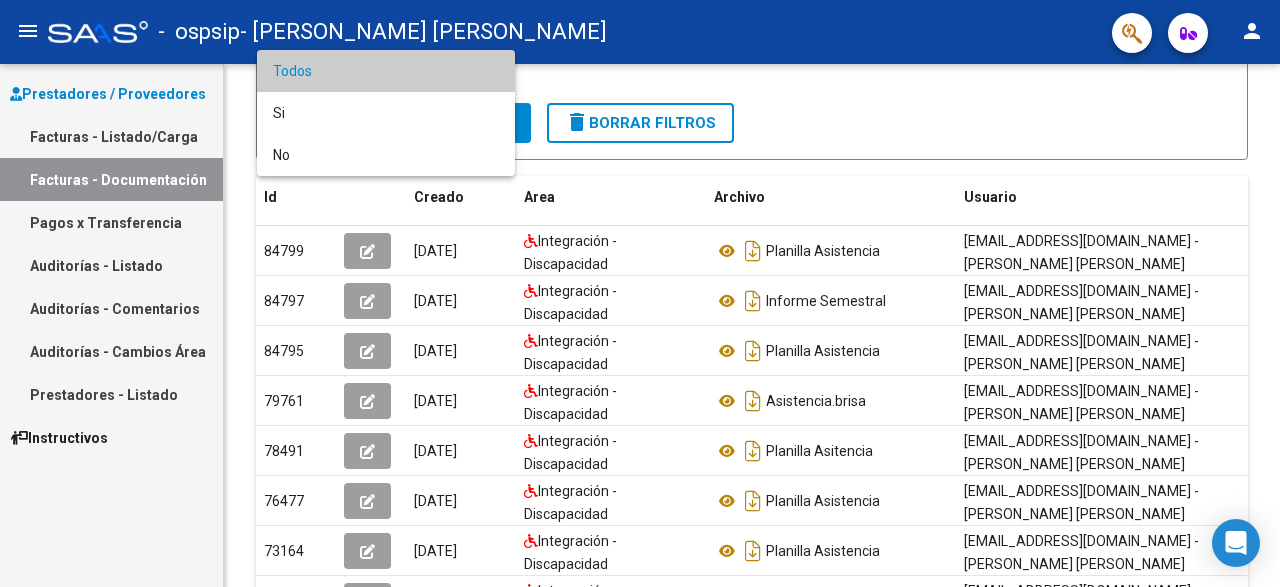 click at bounding box center (640, 293) 